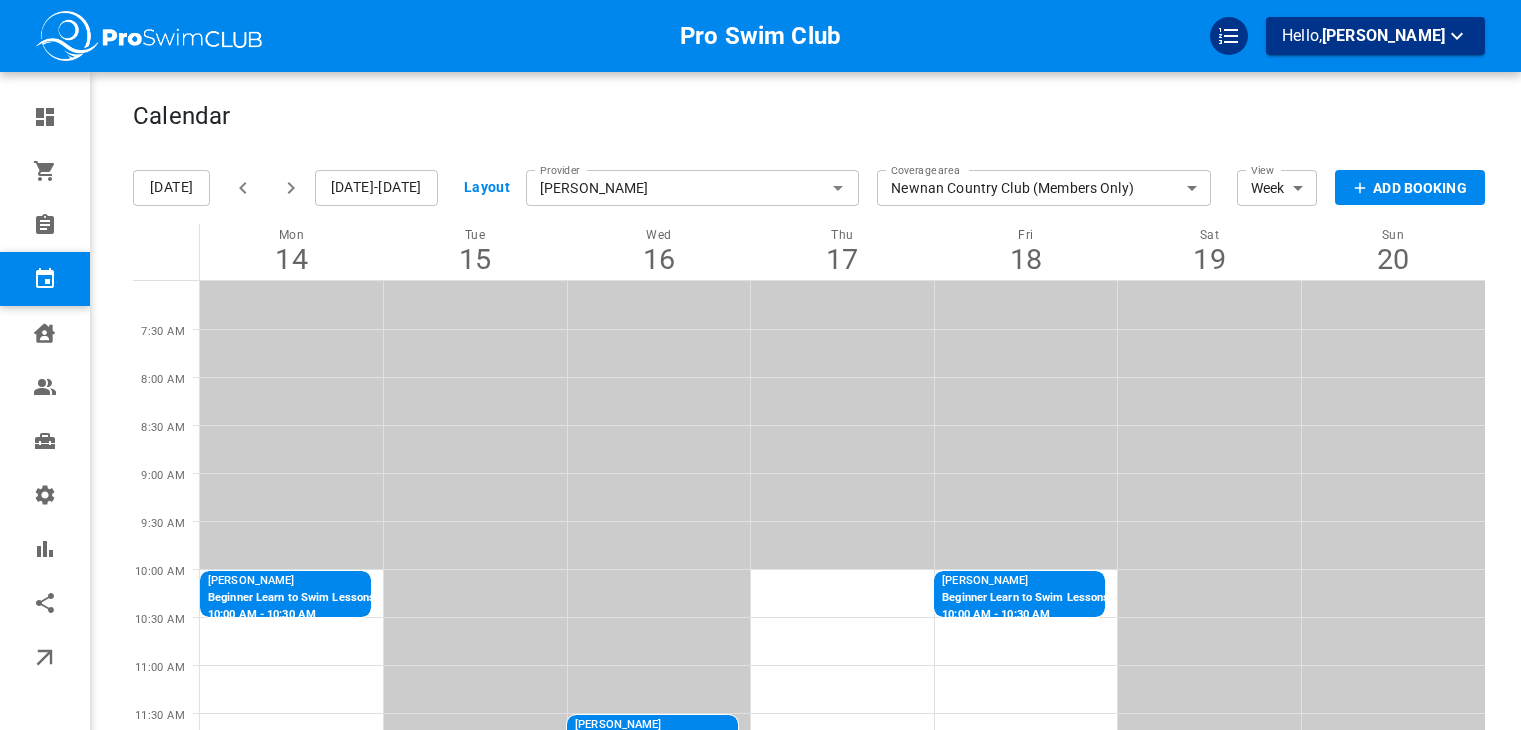 scroll, scrollTop: 0, scrollLeft: 0, axis: both 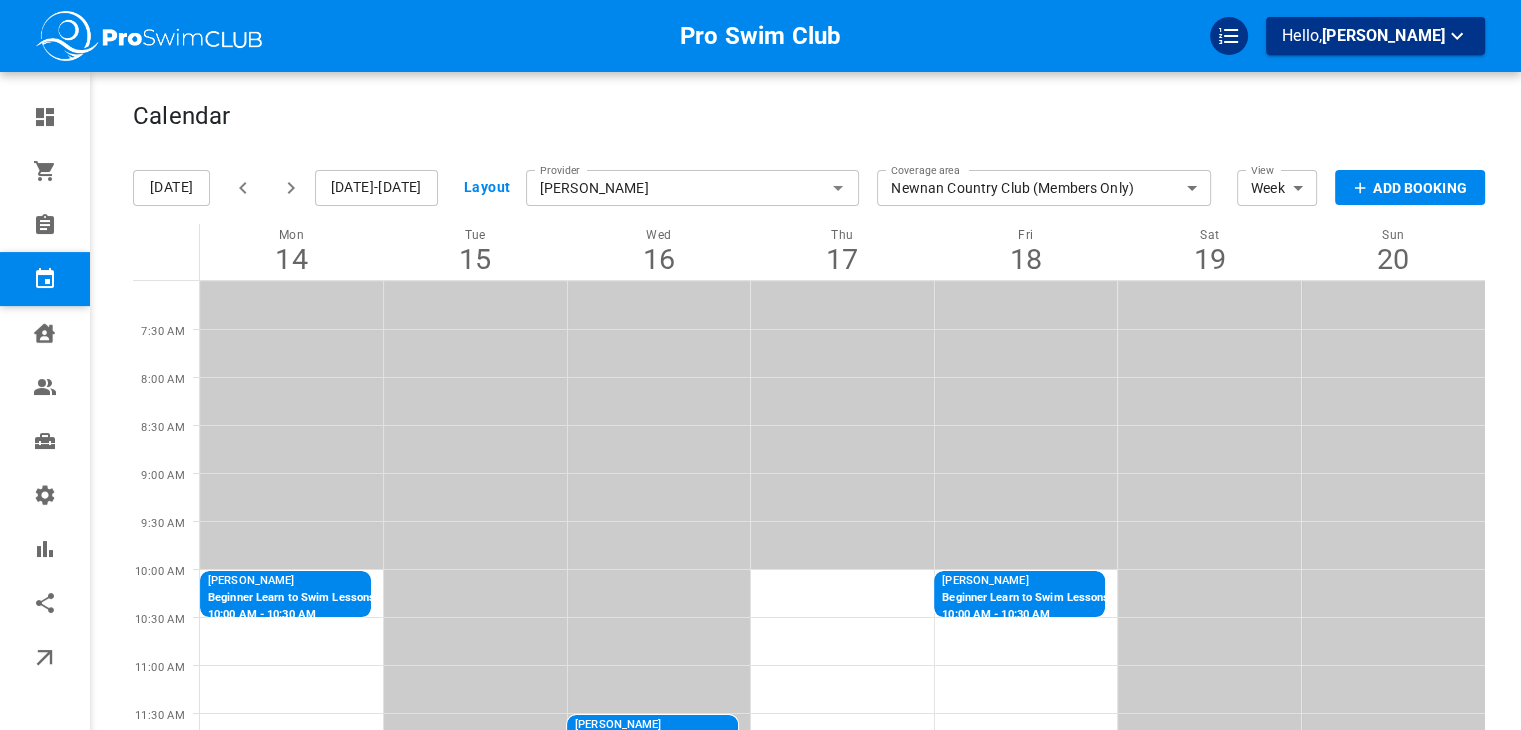 click on "[PERSON_NAME]" at bounding box center [693, 188] 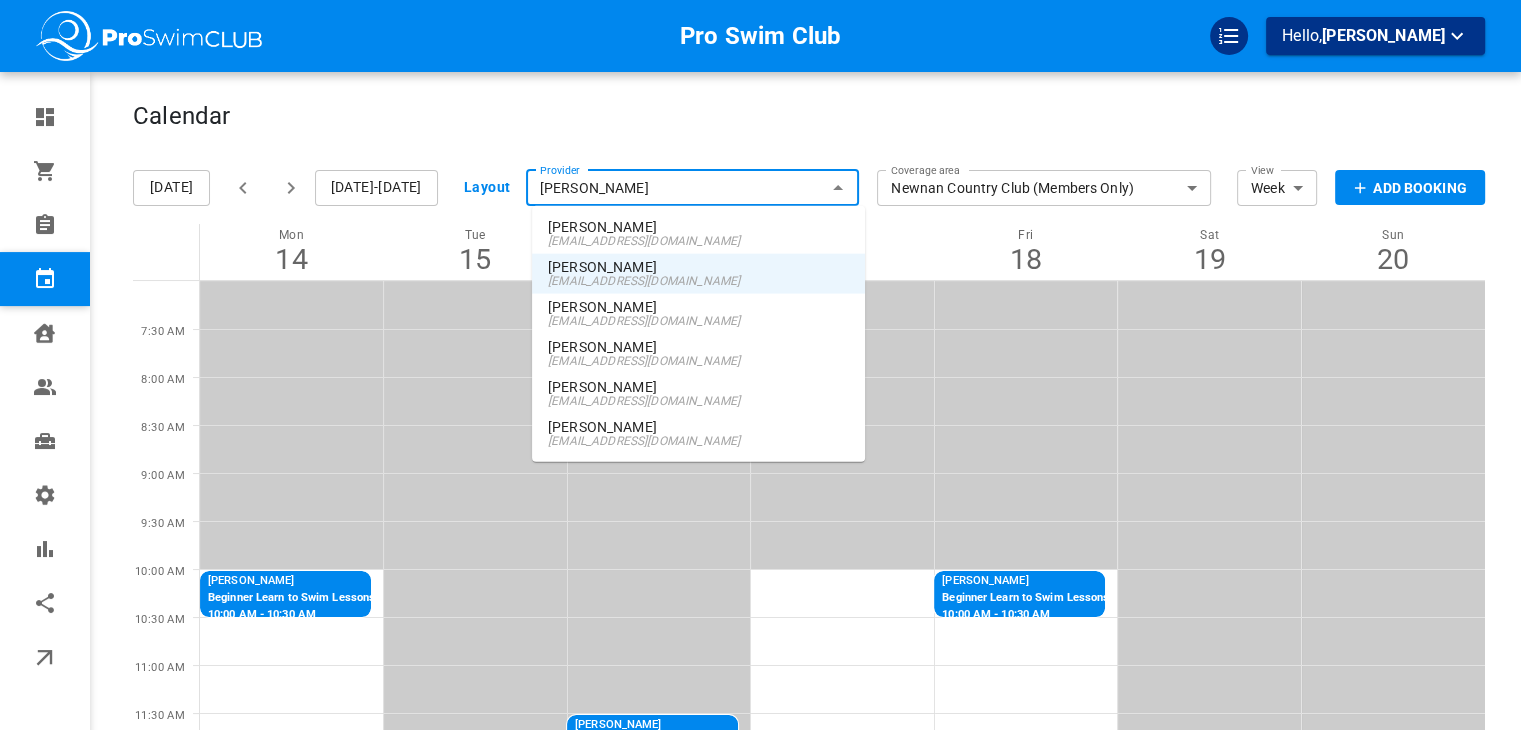click on "[EMAIL_ADDRESS][DOMAIN_NAME]" at bounding box center [698, 241] 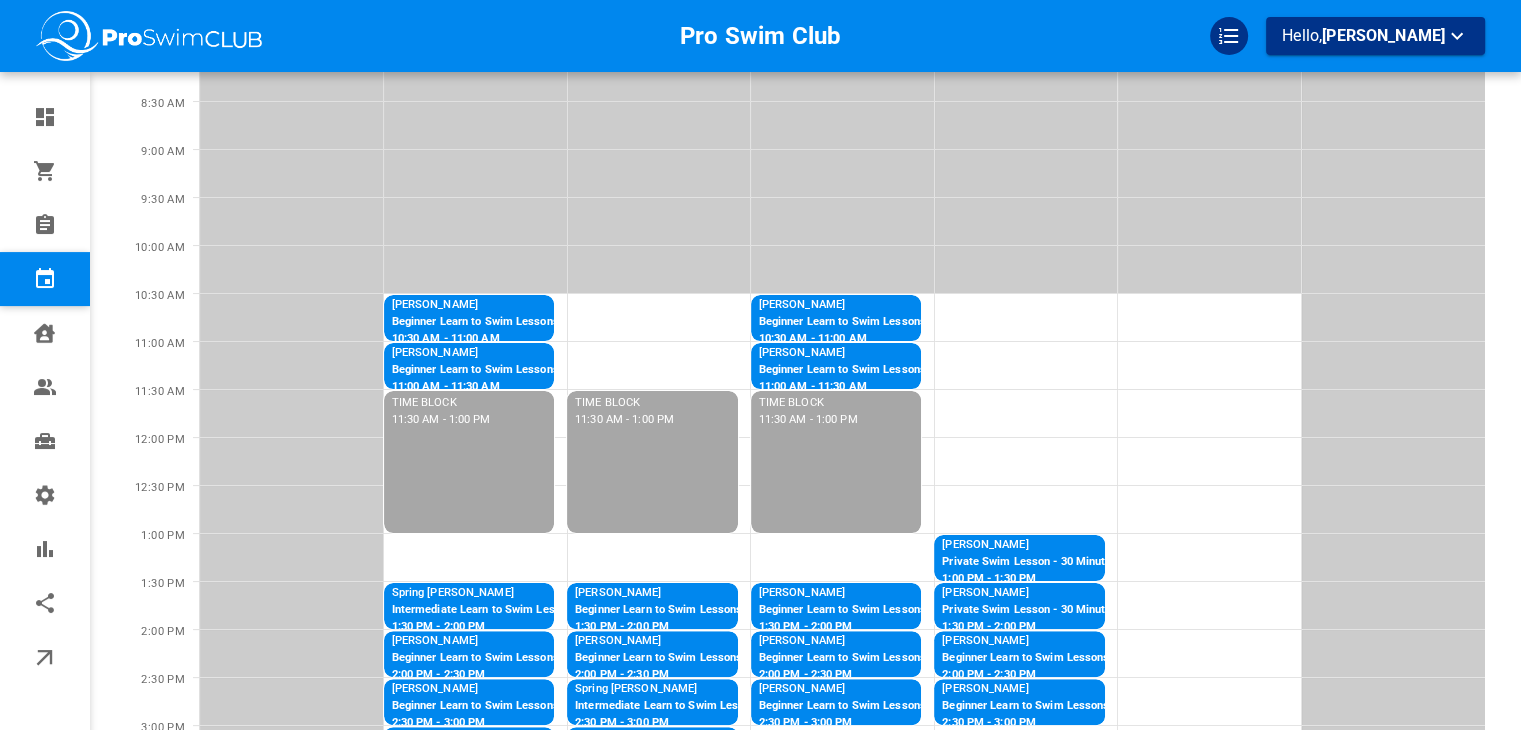 scroll, scrollTop: 326, scrollLeft: 0, axis: vertical 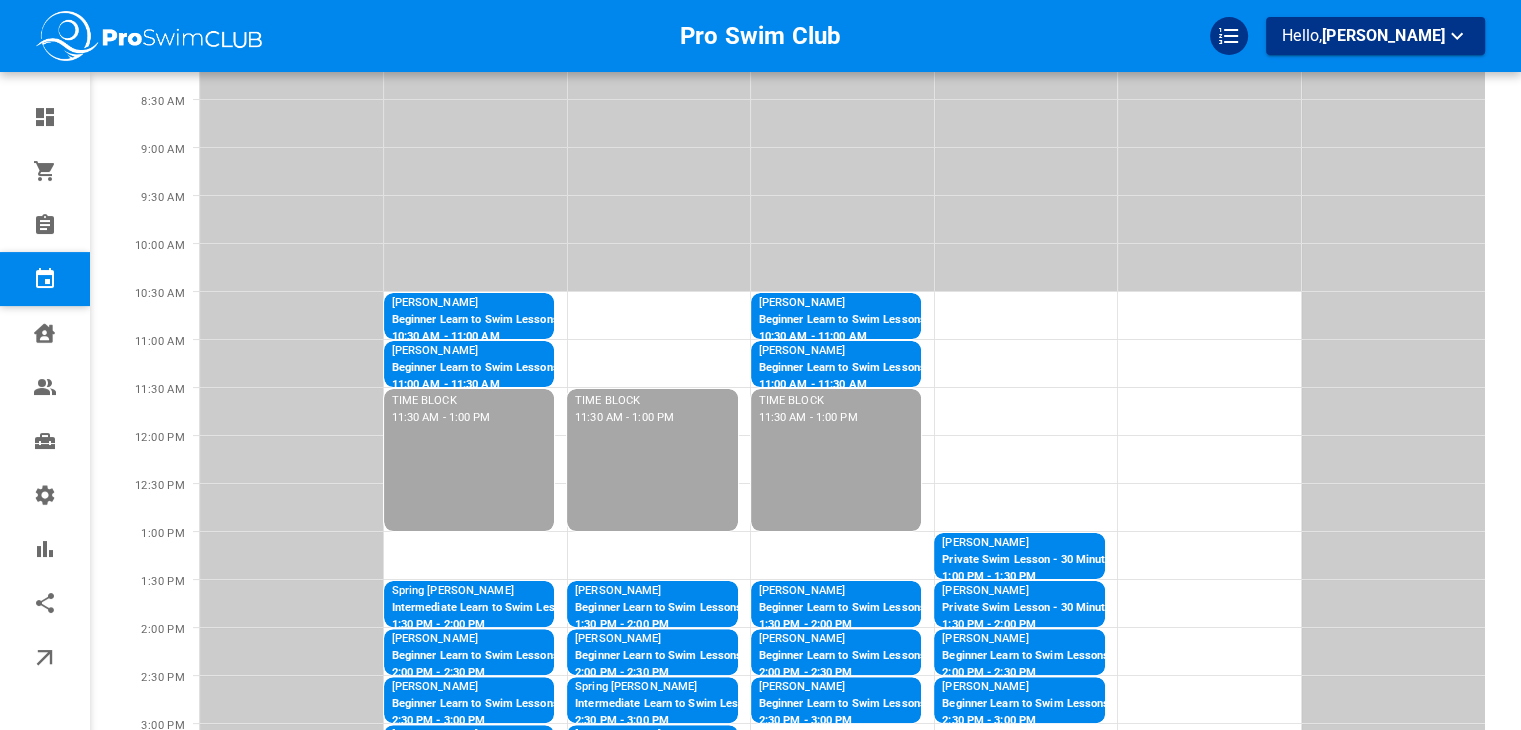 click on "Beginner Learn to Swim Lessons - P" at bounding box center [484, 320] 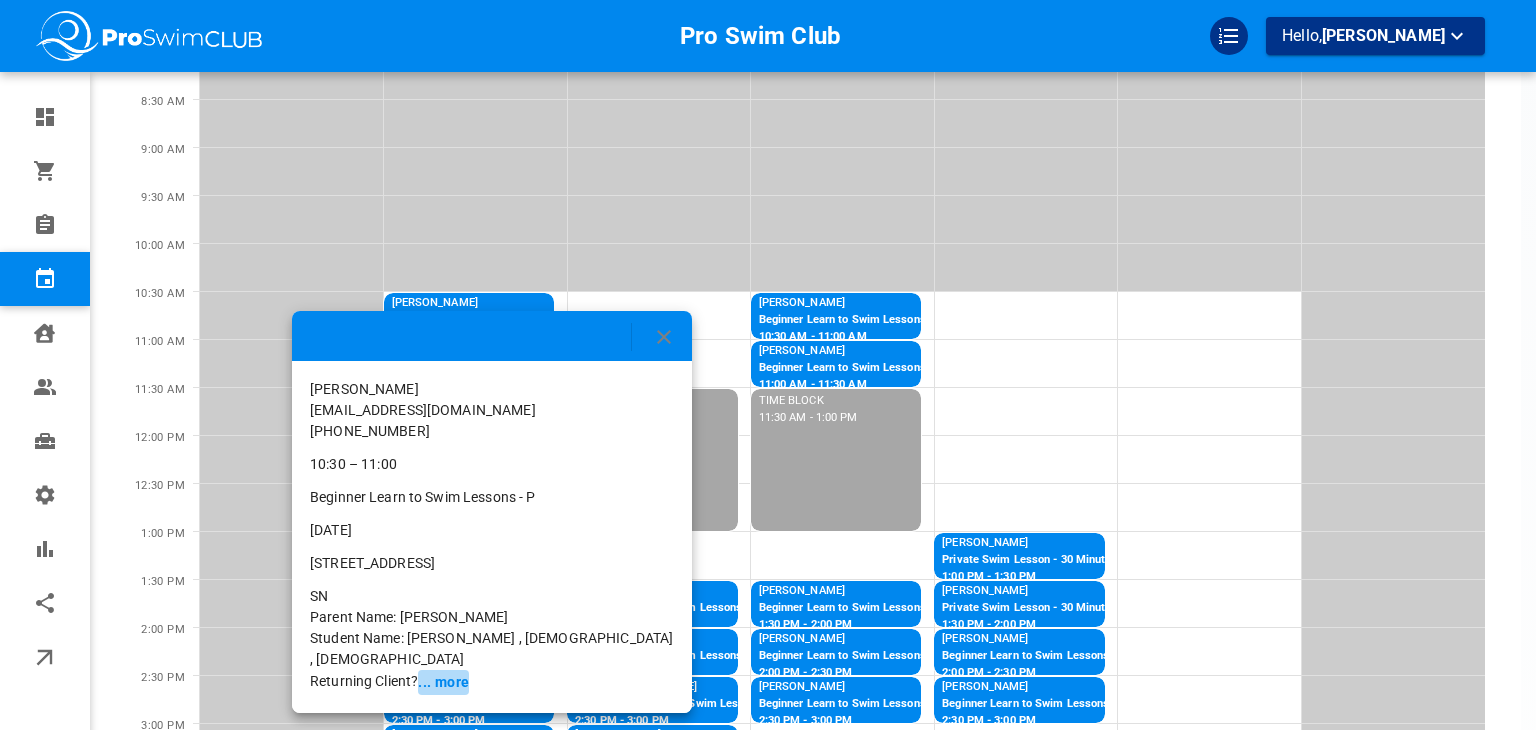 click on "... more" at bounding box center (443, 682) 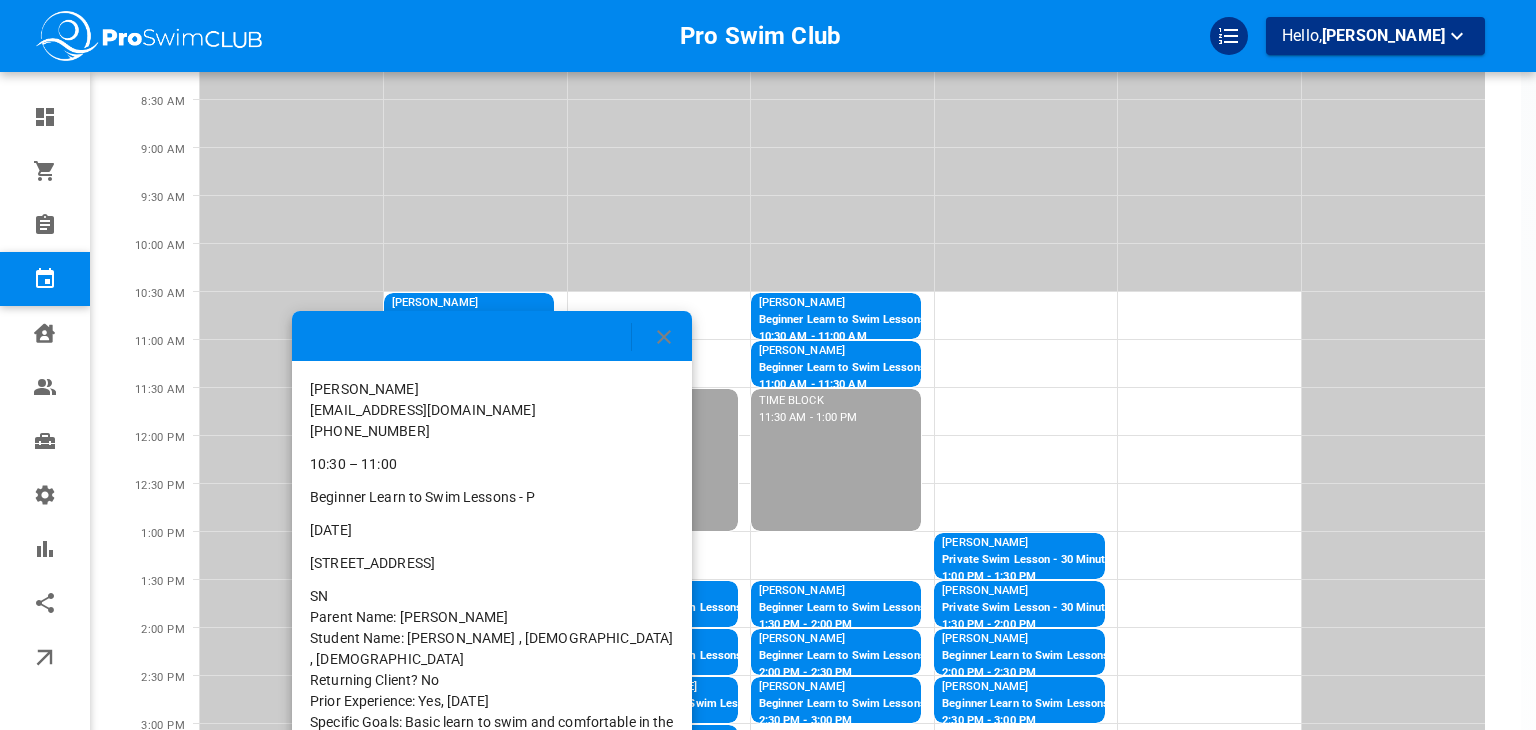 click at bounding box center (768, 365) 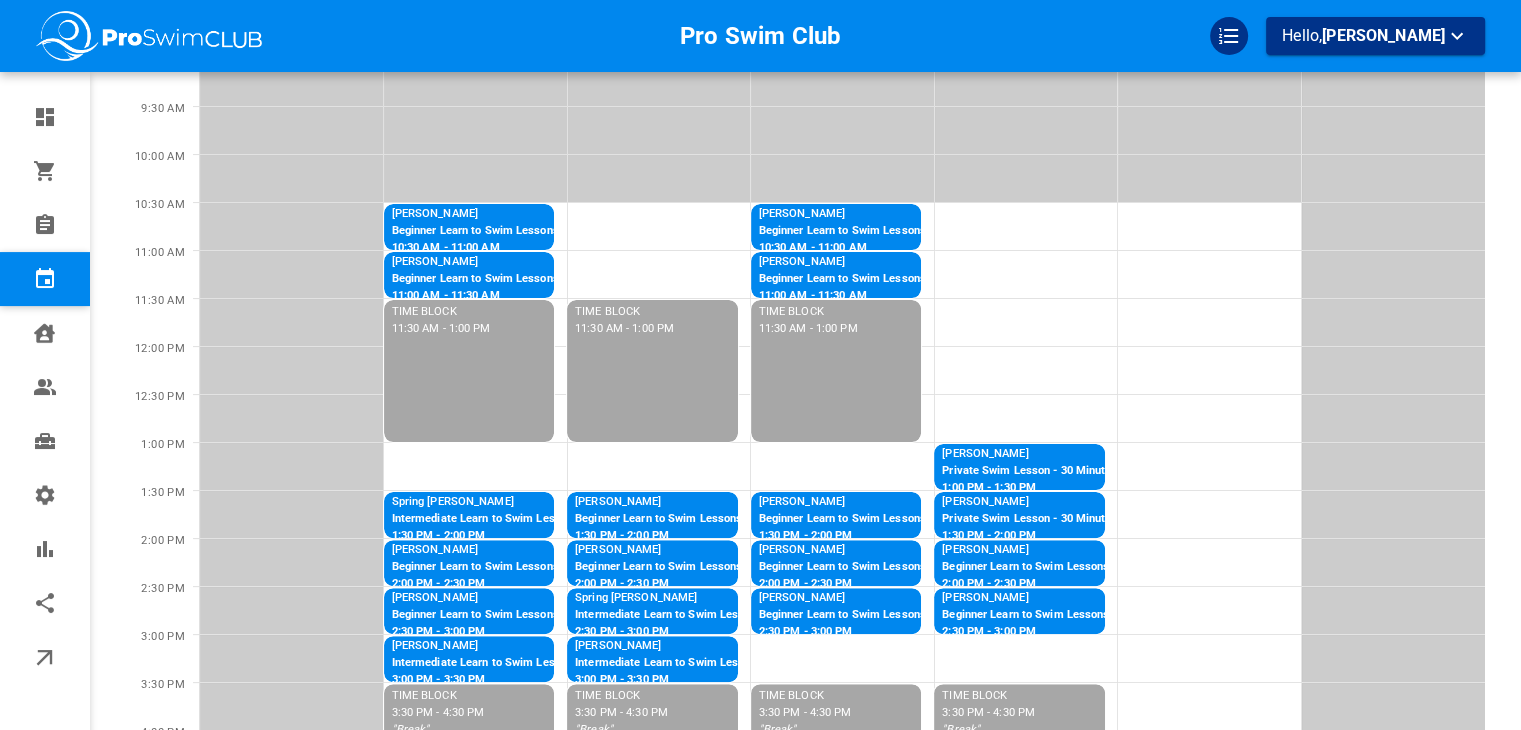 scroll, scrollTop: 510, scrollLeft: 0, axis: vertical 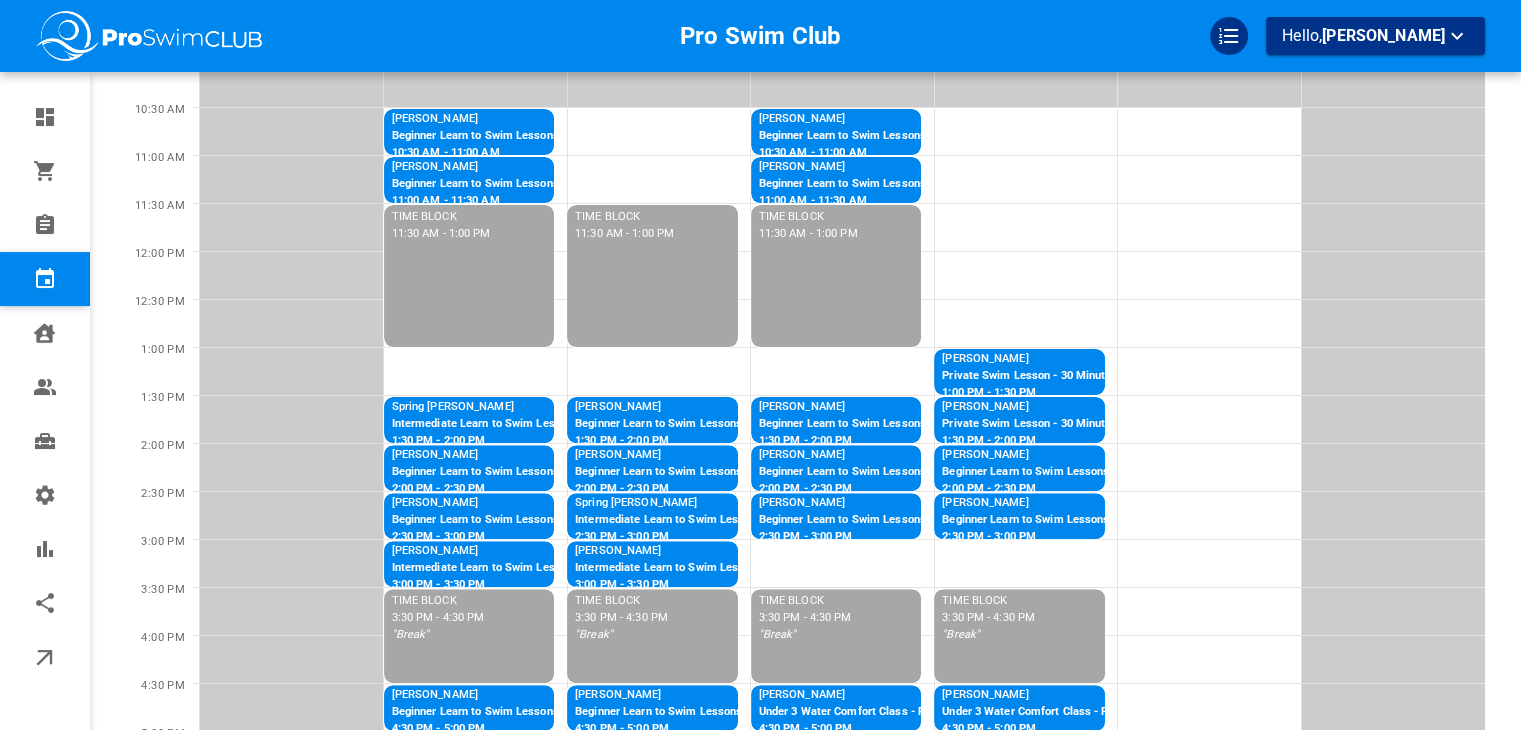 click on "Beginner Learn to Swim Lessons - P" at bounding box center (484, 184) 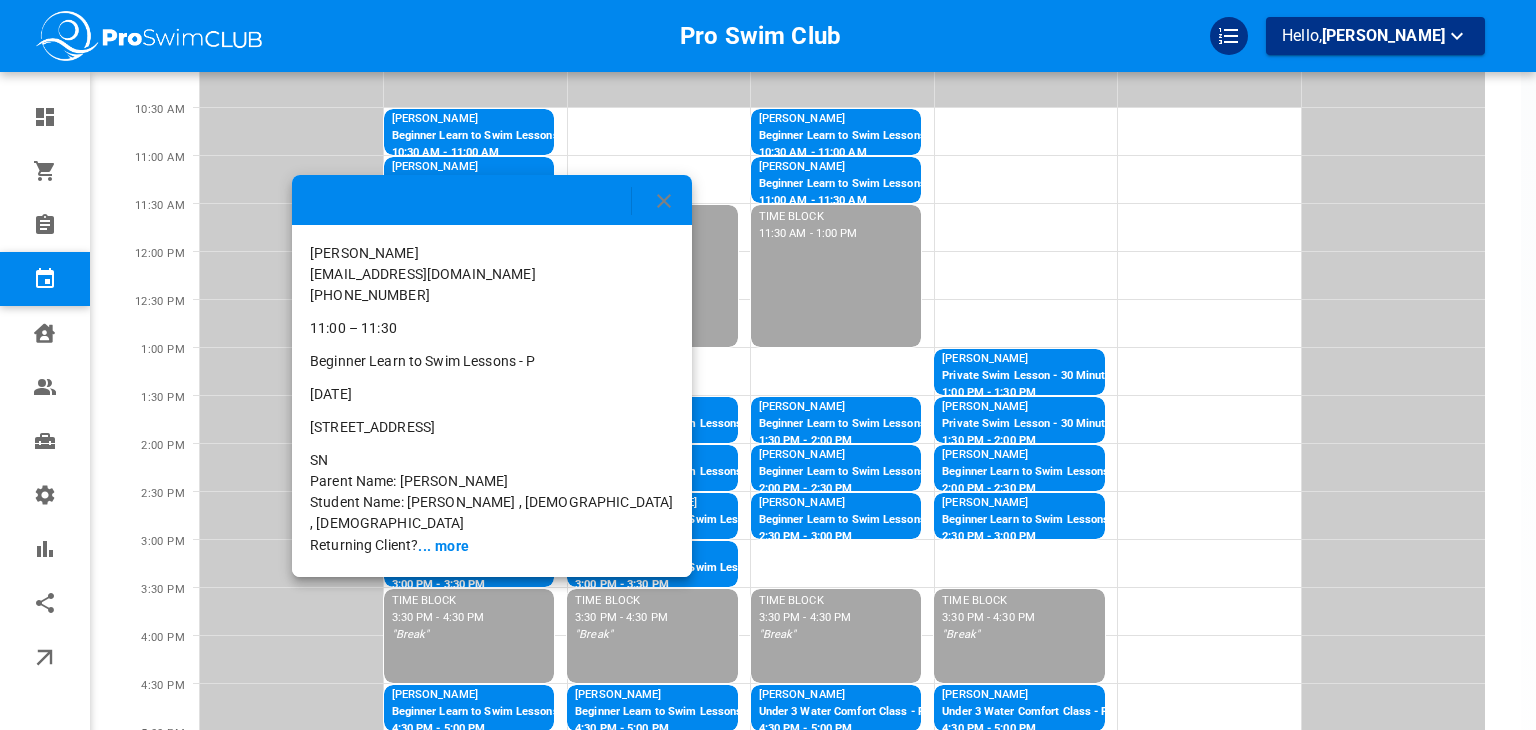 click on "... more" at bounding box center [443, 546] 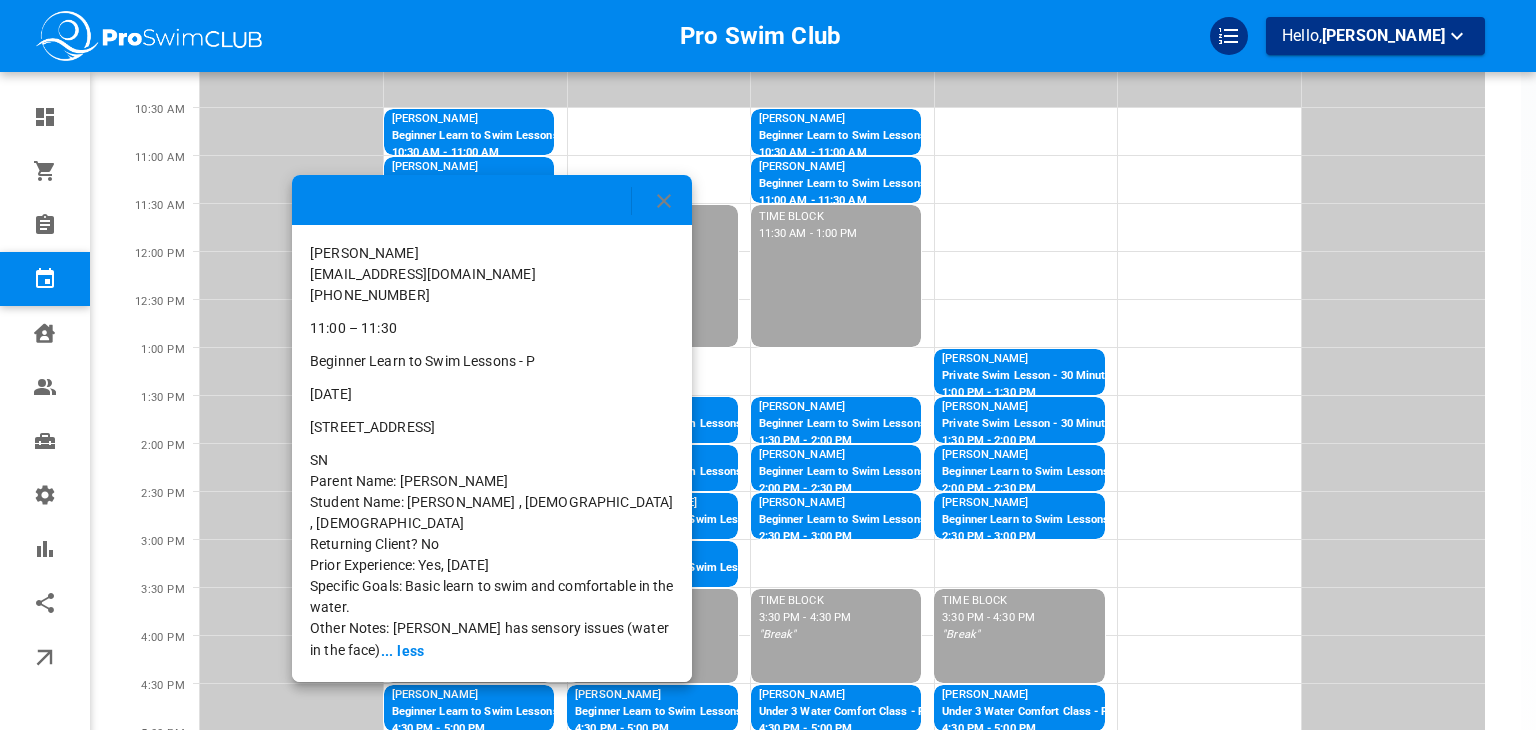 click 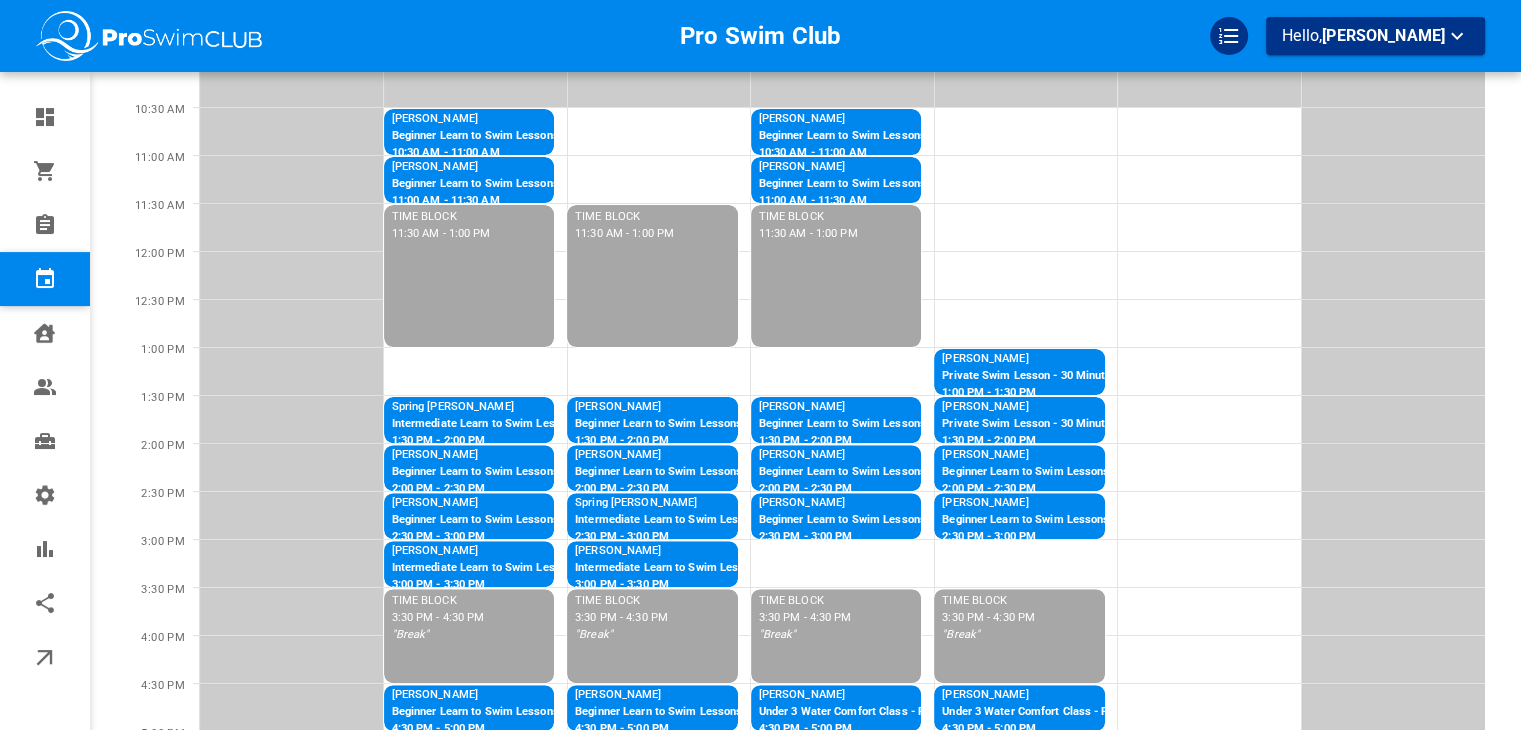 click at bounding box center (476, 83) 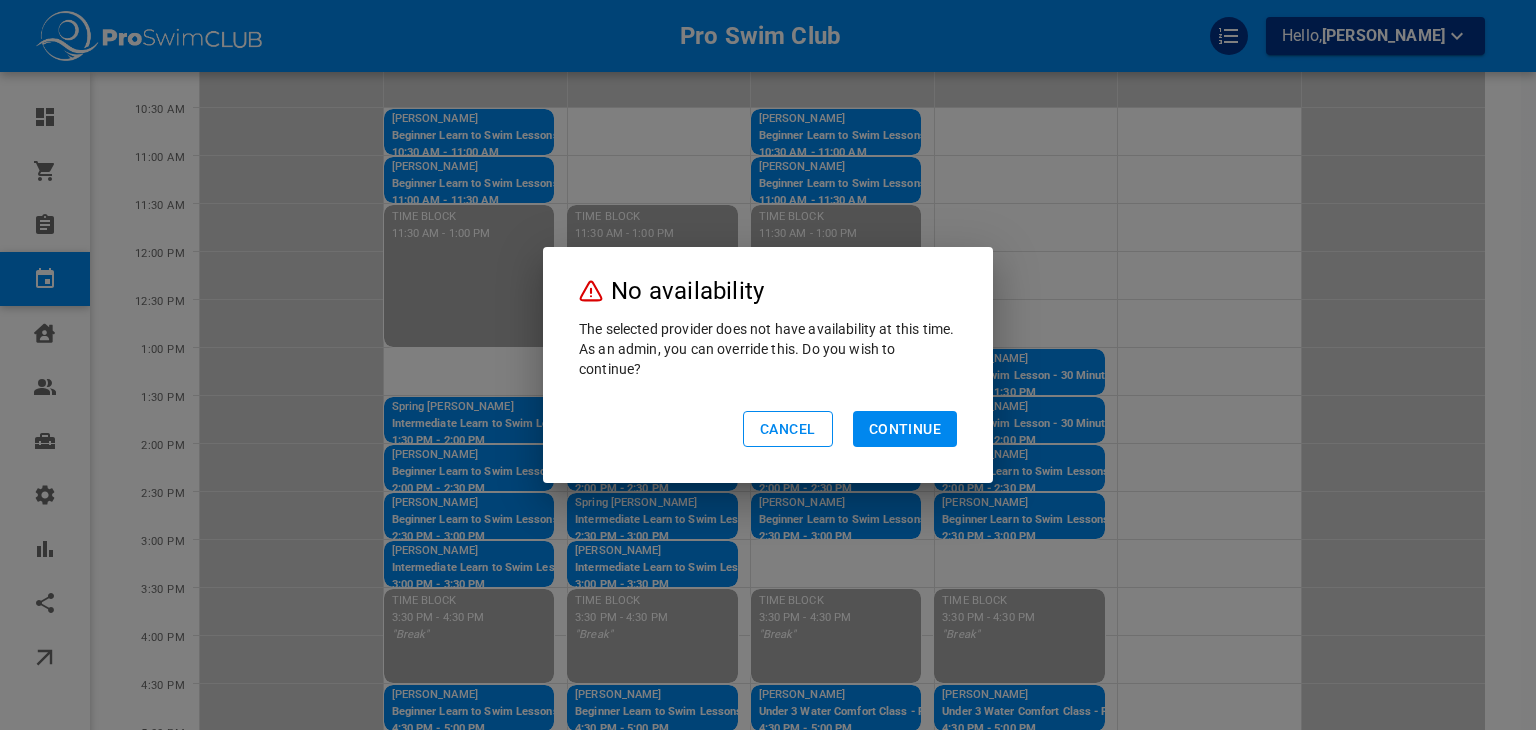 click at bounding box center [768, 365] 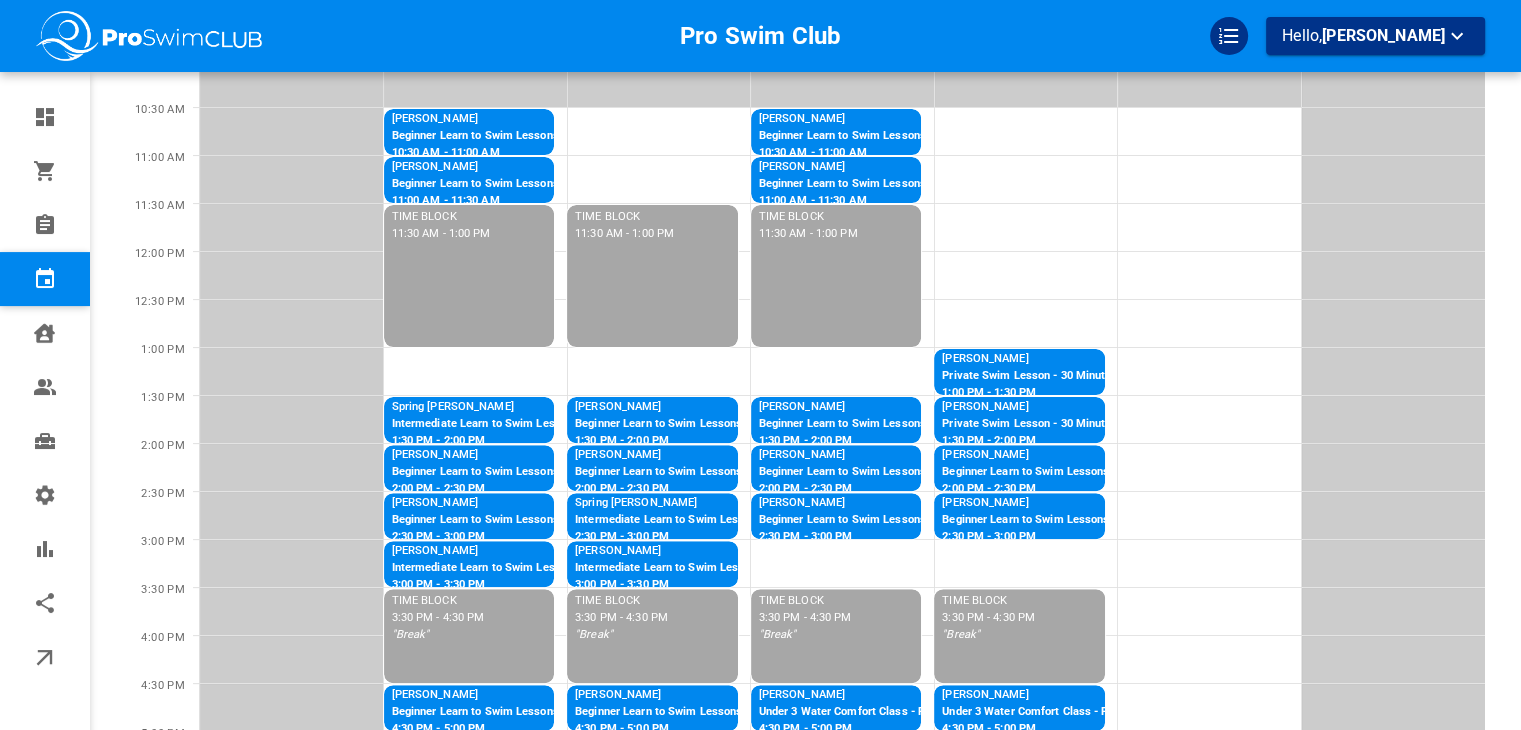 click on "[PERSON_NAME]" at bounding box center (484, 119) 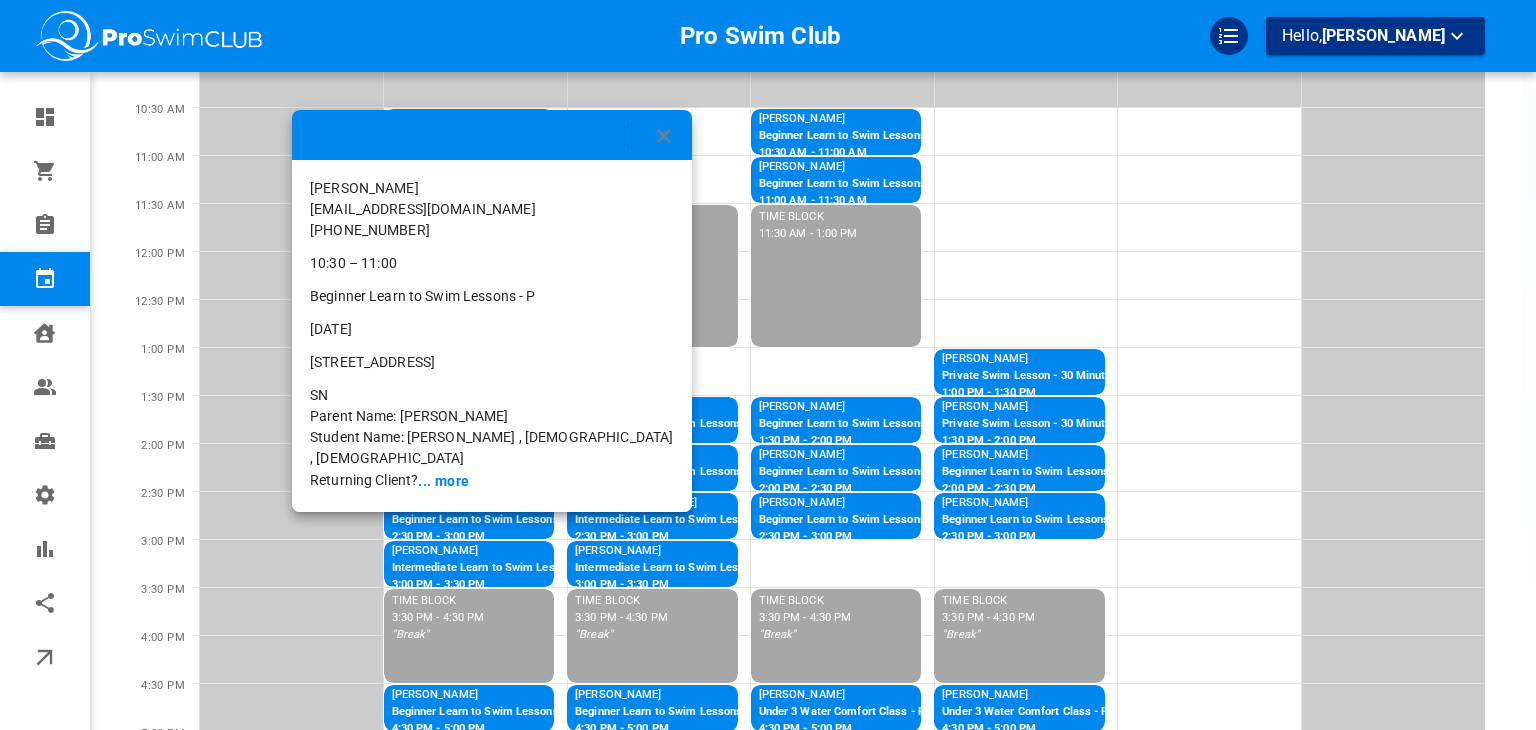 click on "... more" at bounding box center [443, 481] 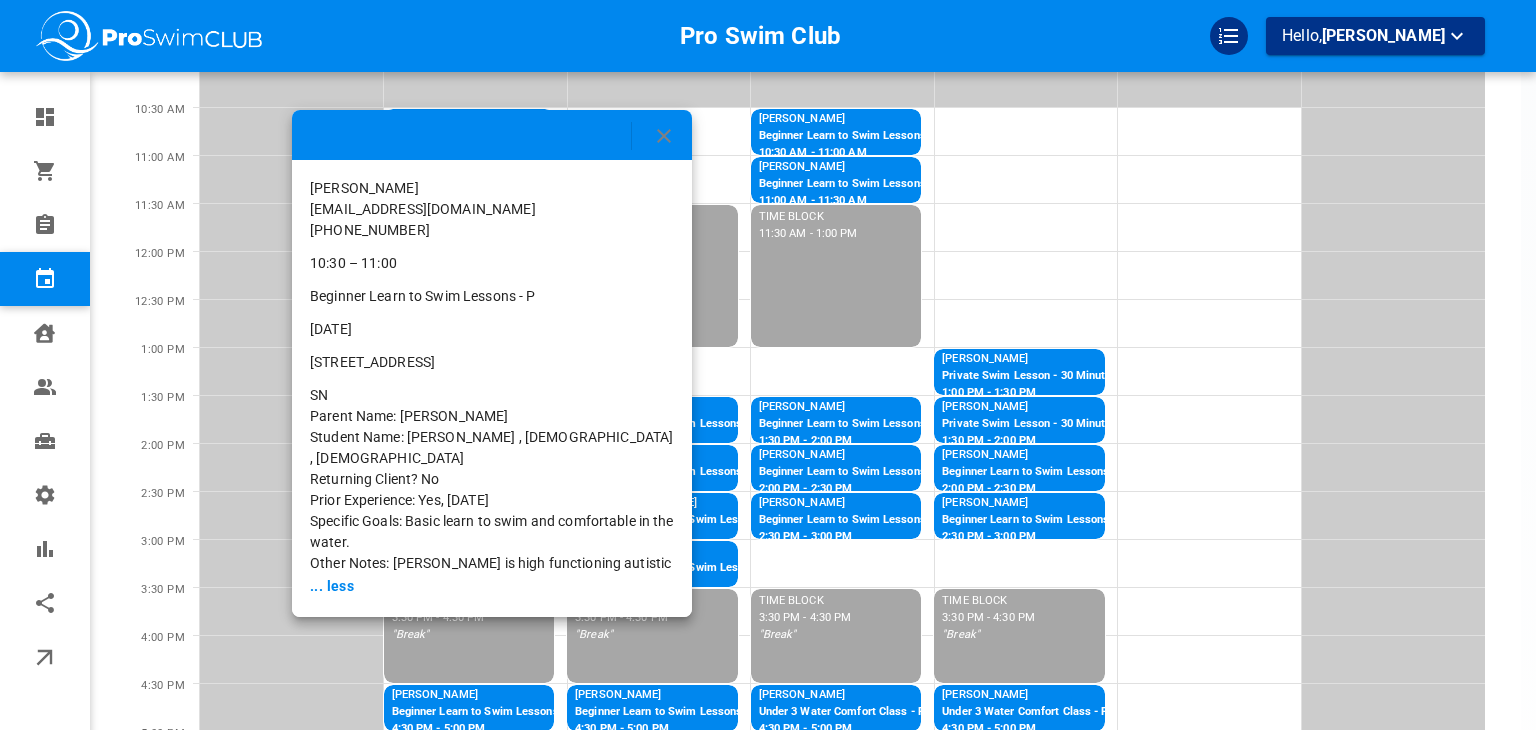 click 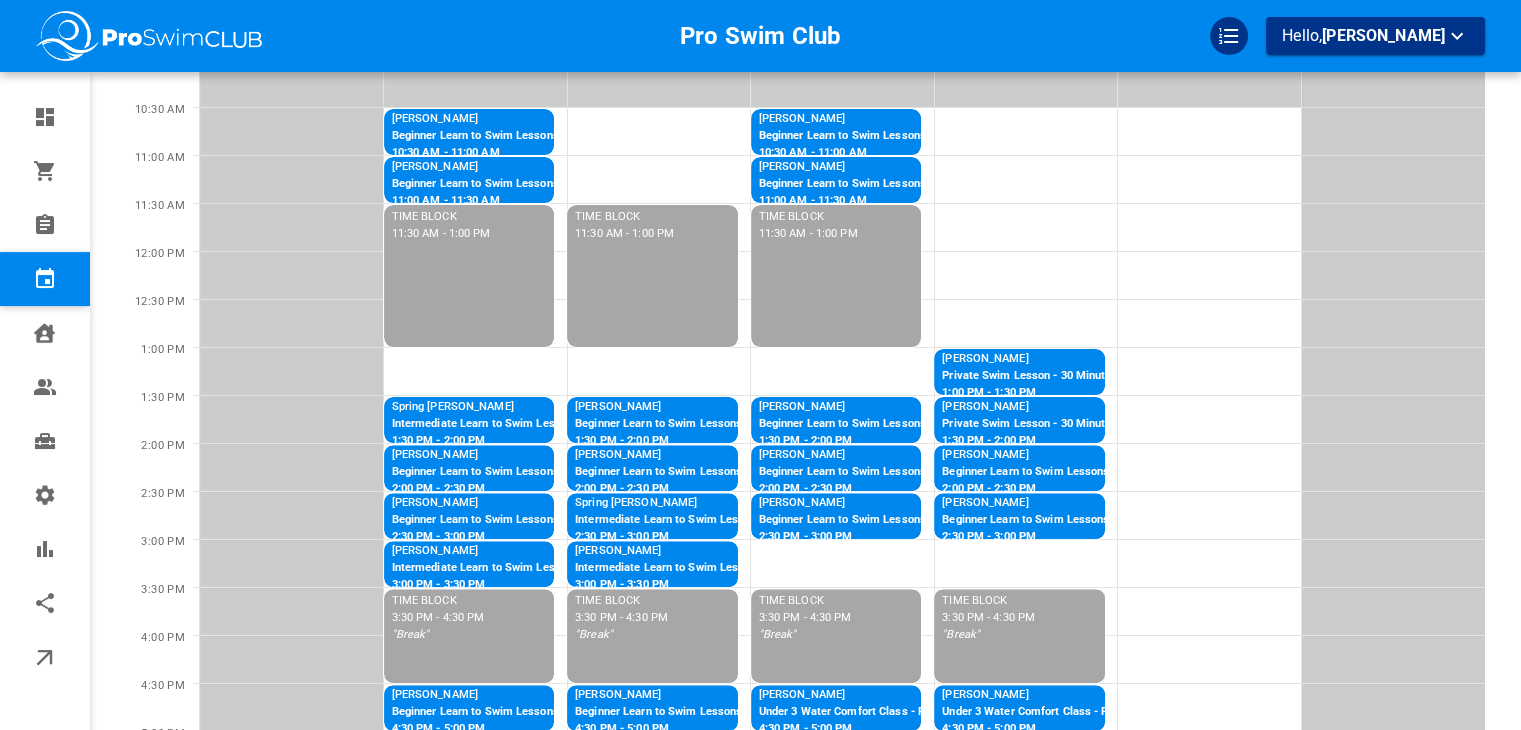 click on "1:30 PM - 2:00 PM" at bounding box center (494, 441) 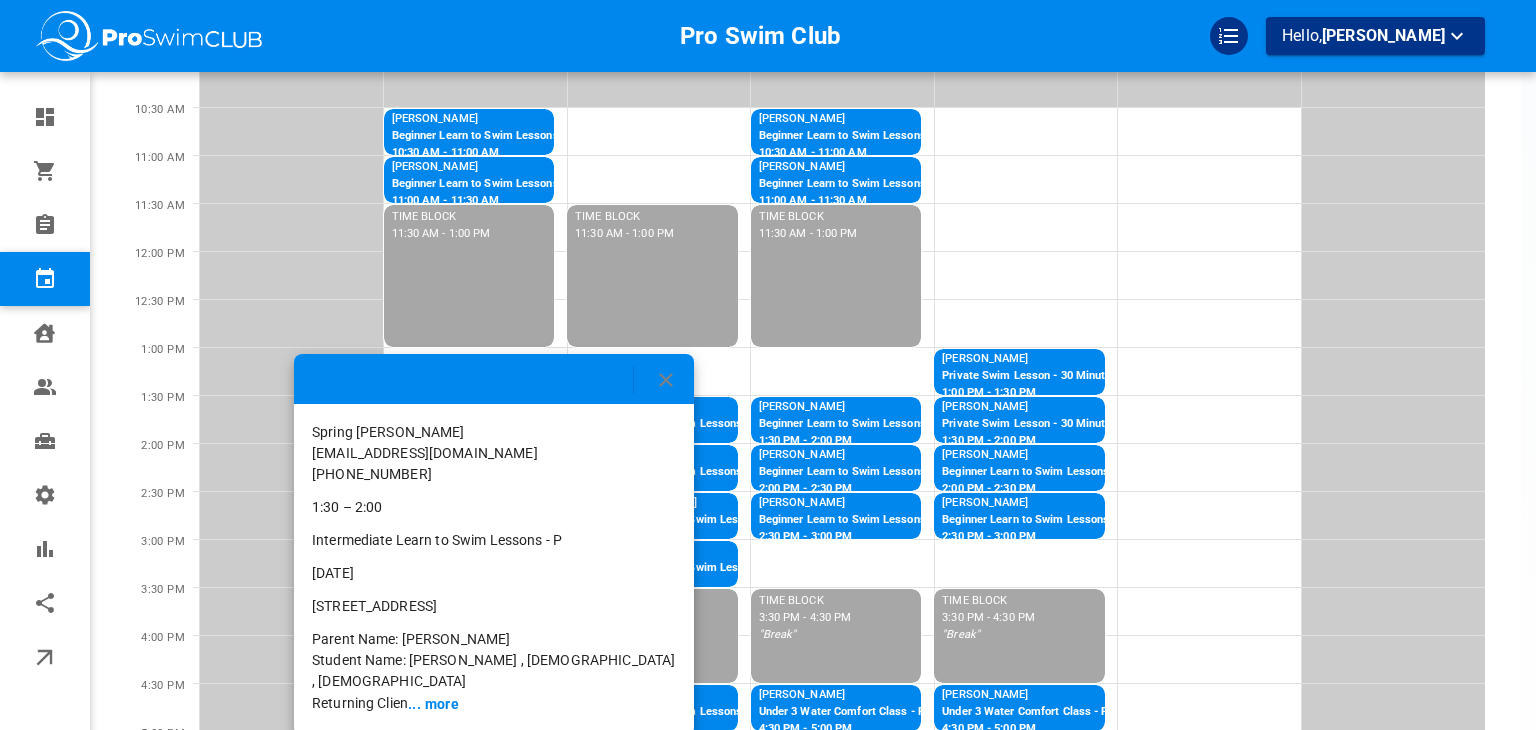 click on "... more" at bounding box center (433, 704) 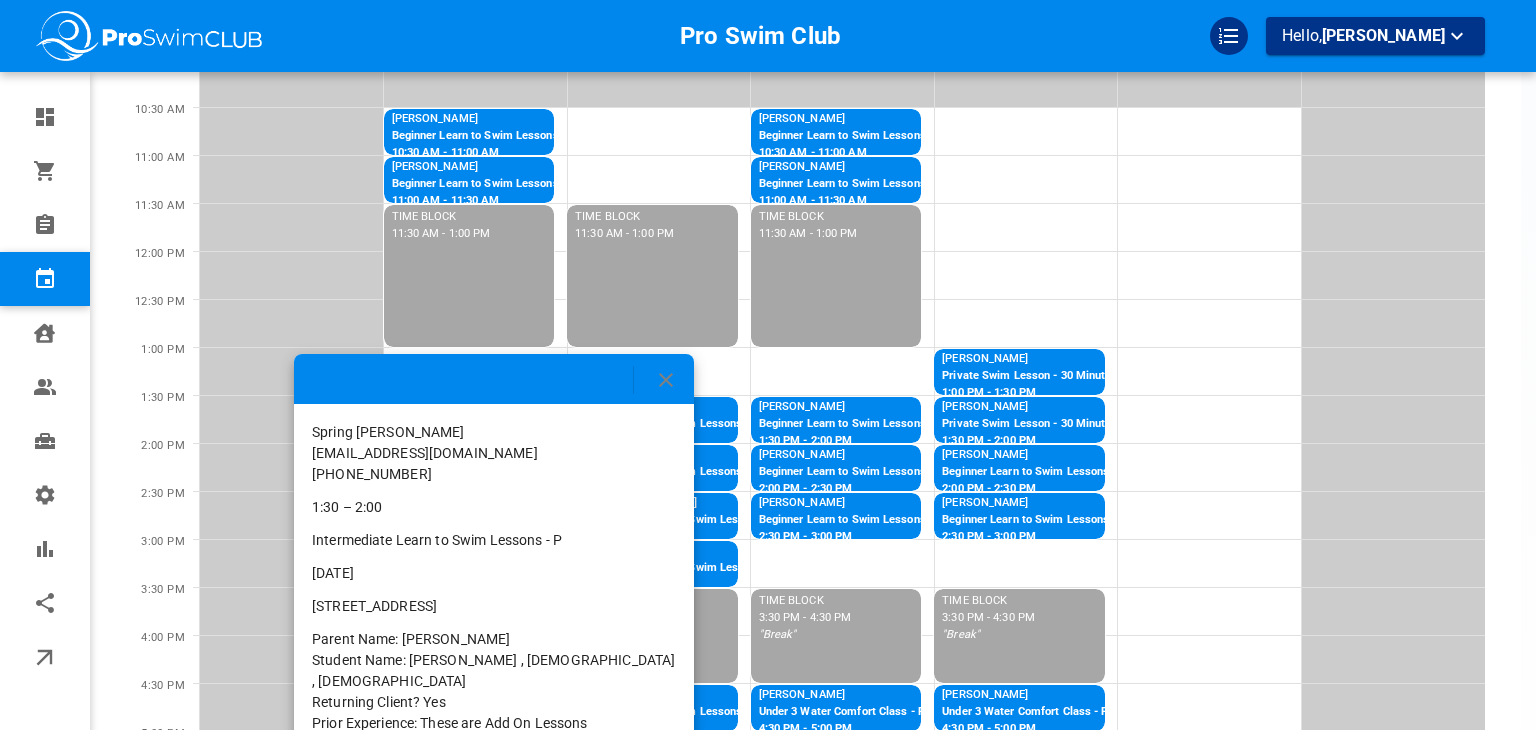 click 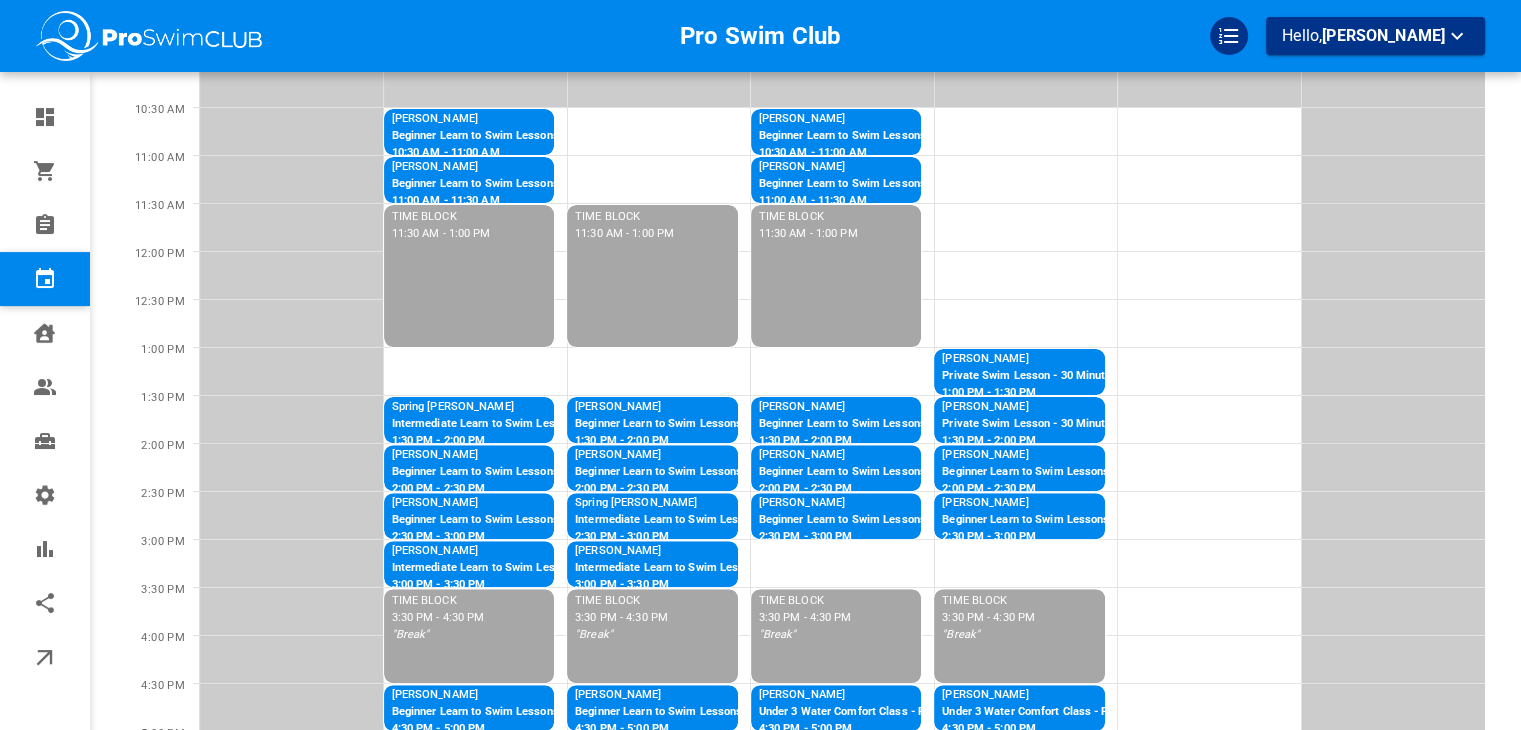 scroll, scrollTop: 828, scrollLeft: 0, axis: vertical 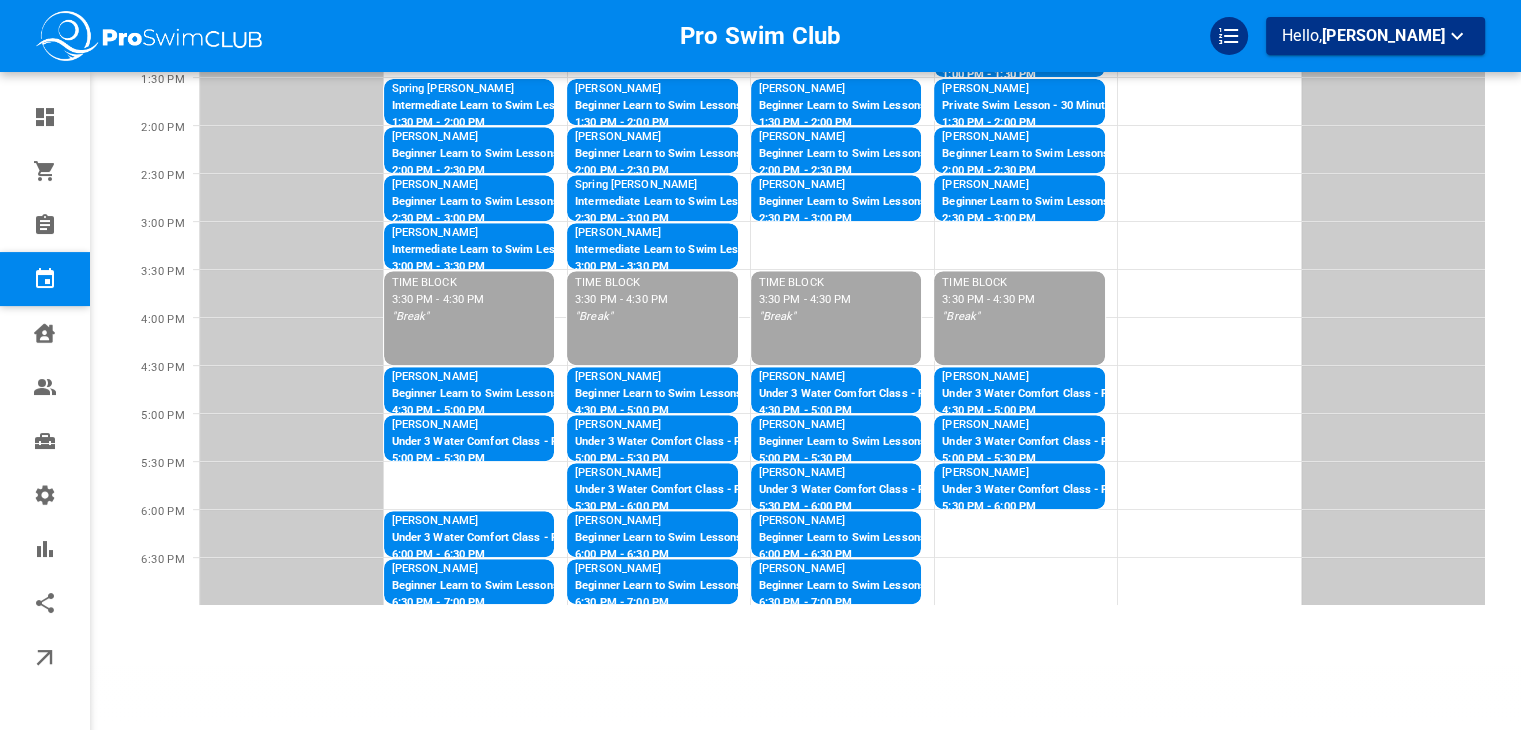 click on "Intermediate Learn to Swim Lessons - P" at bounding box center [494, 106] 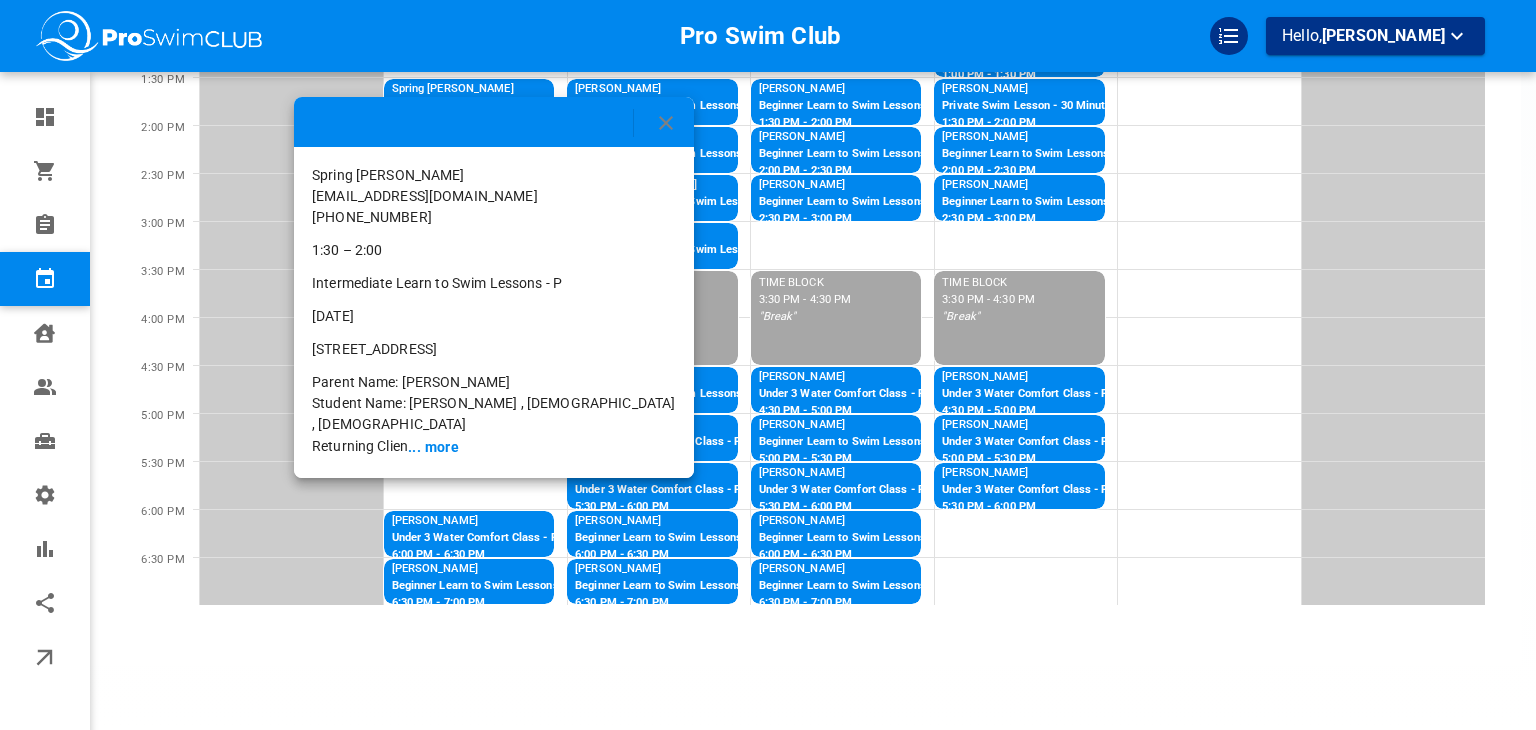 click on "... more" at bounding box center [433, 447] 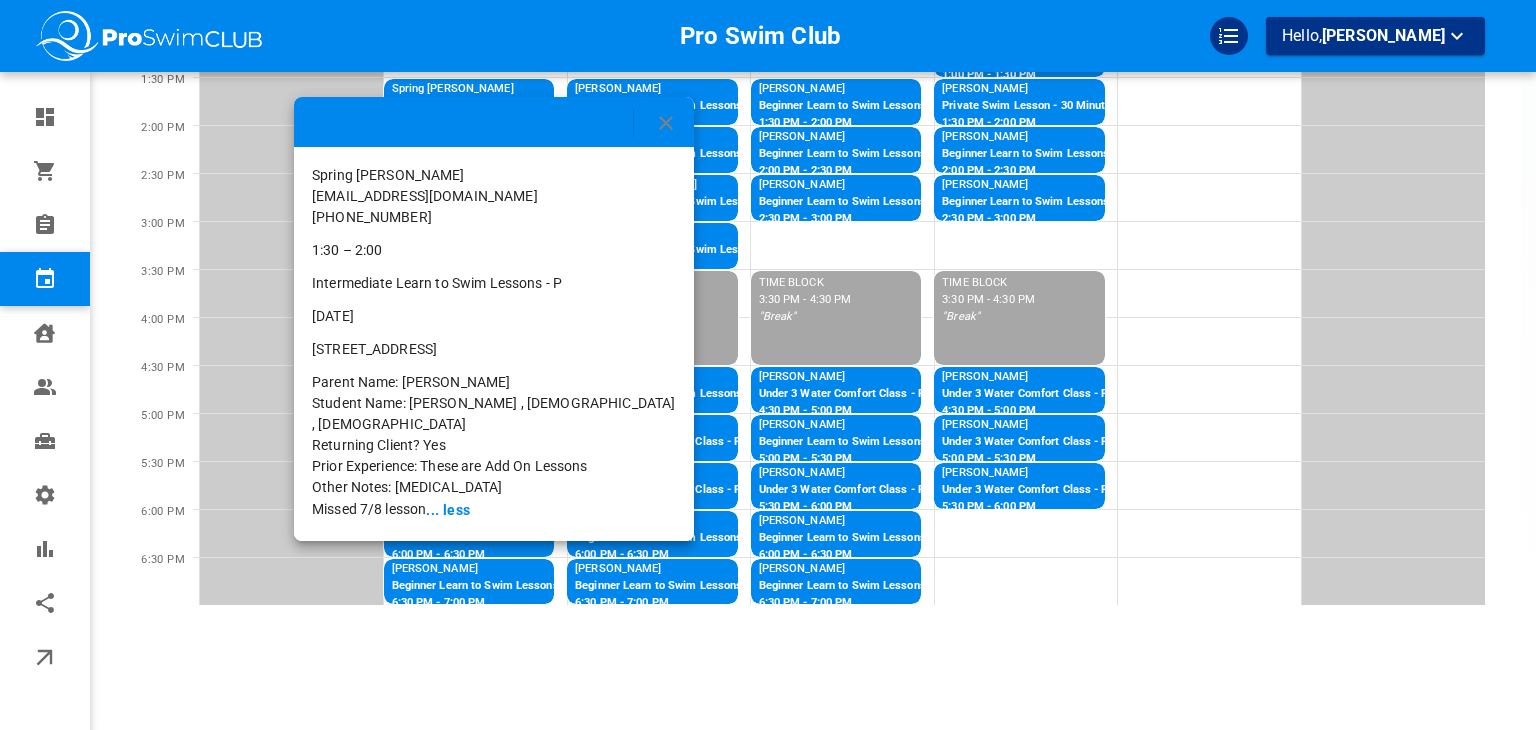 click 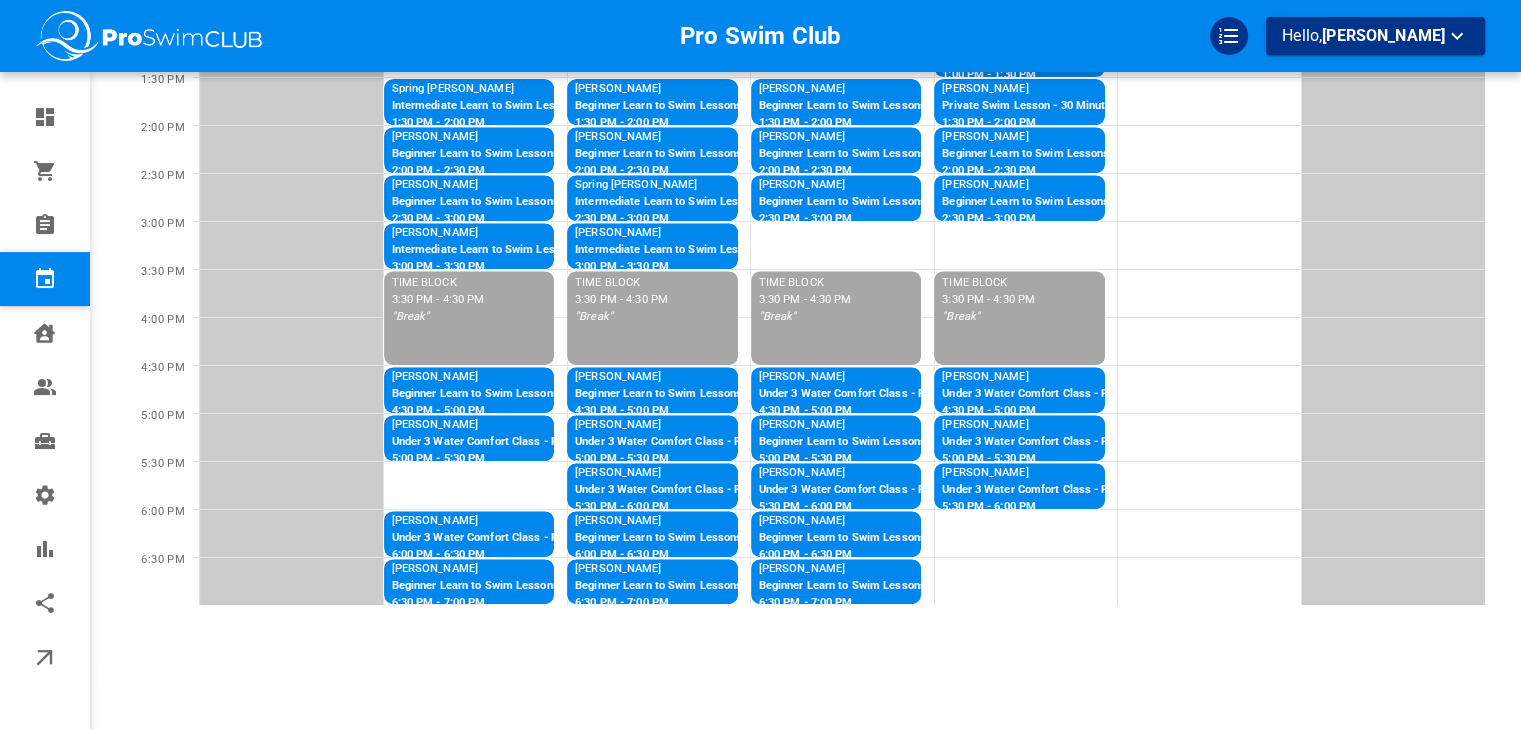 click on "Beginner Learn to Swim Lessons - P" at bounding box center (484, 154) 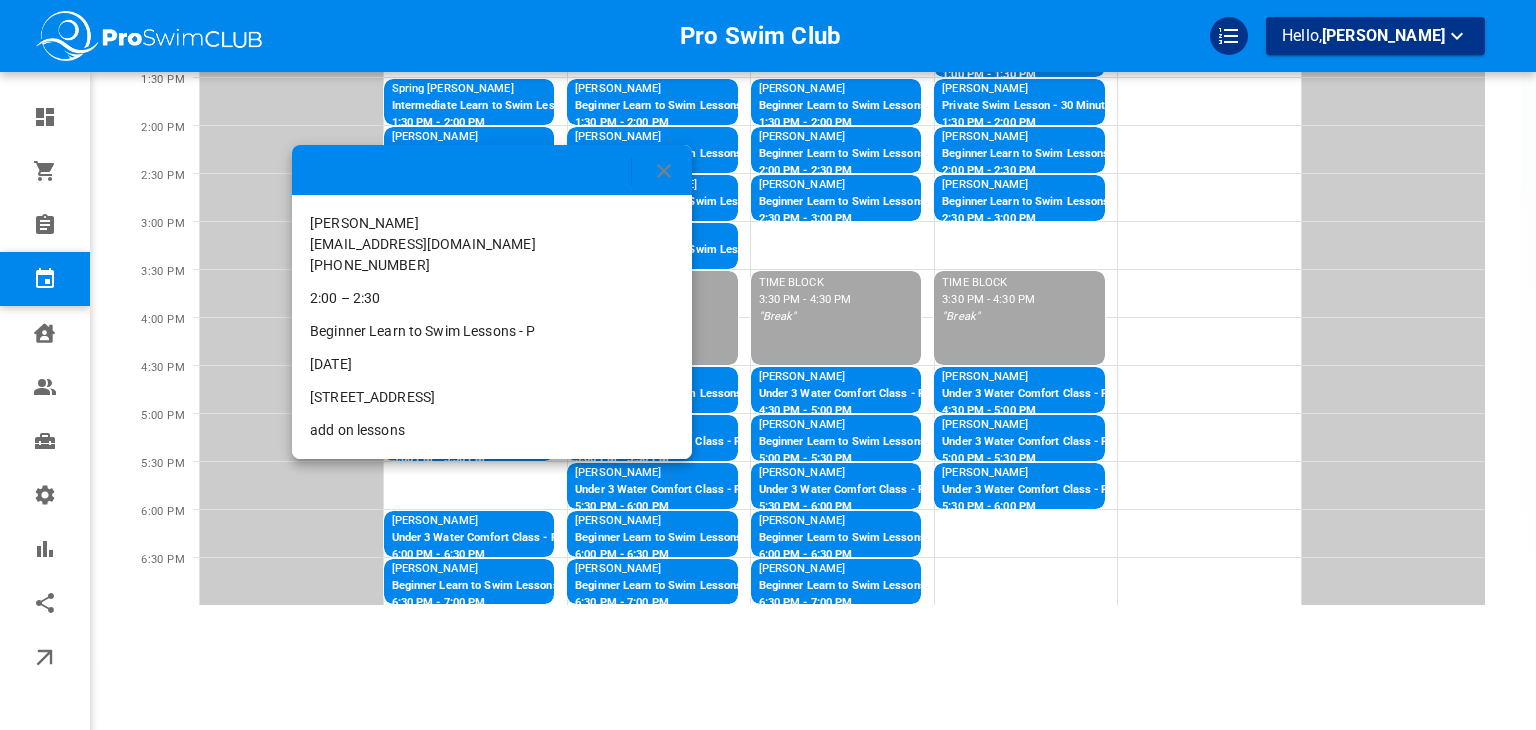 click 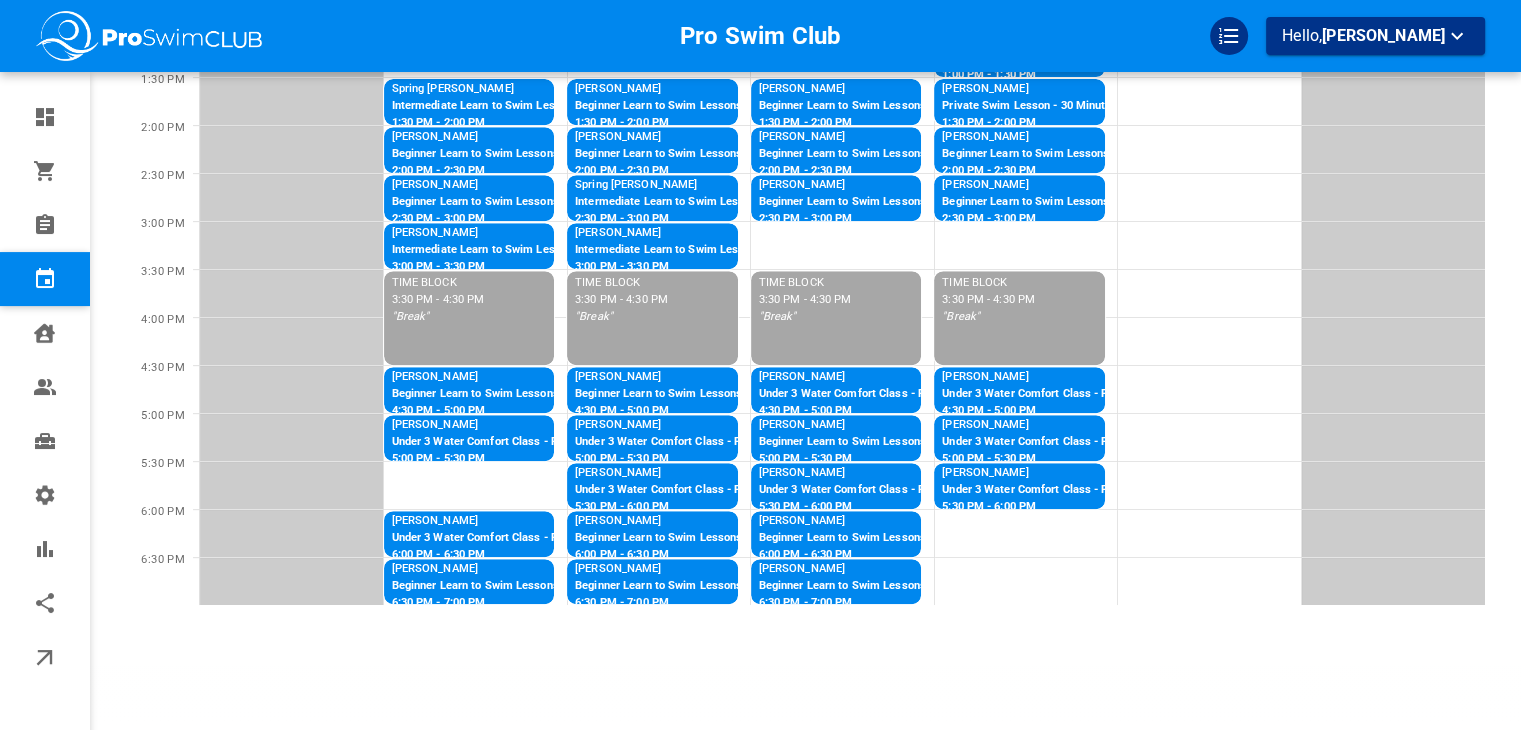 click on "Beginner Learn to Swim Lessons - P" at bounding box center (484, 202) 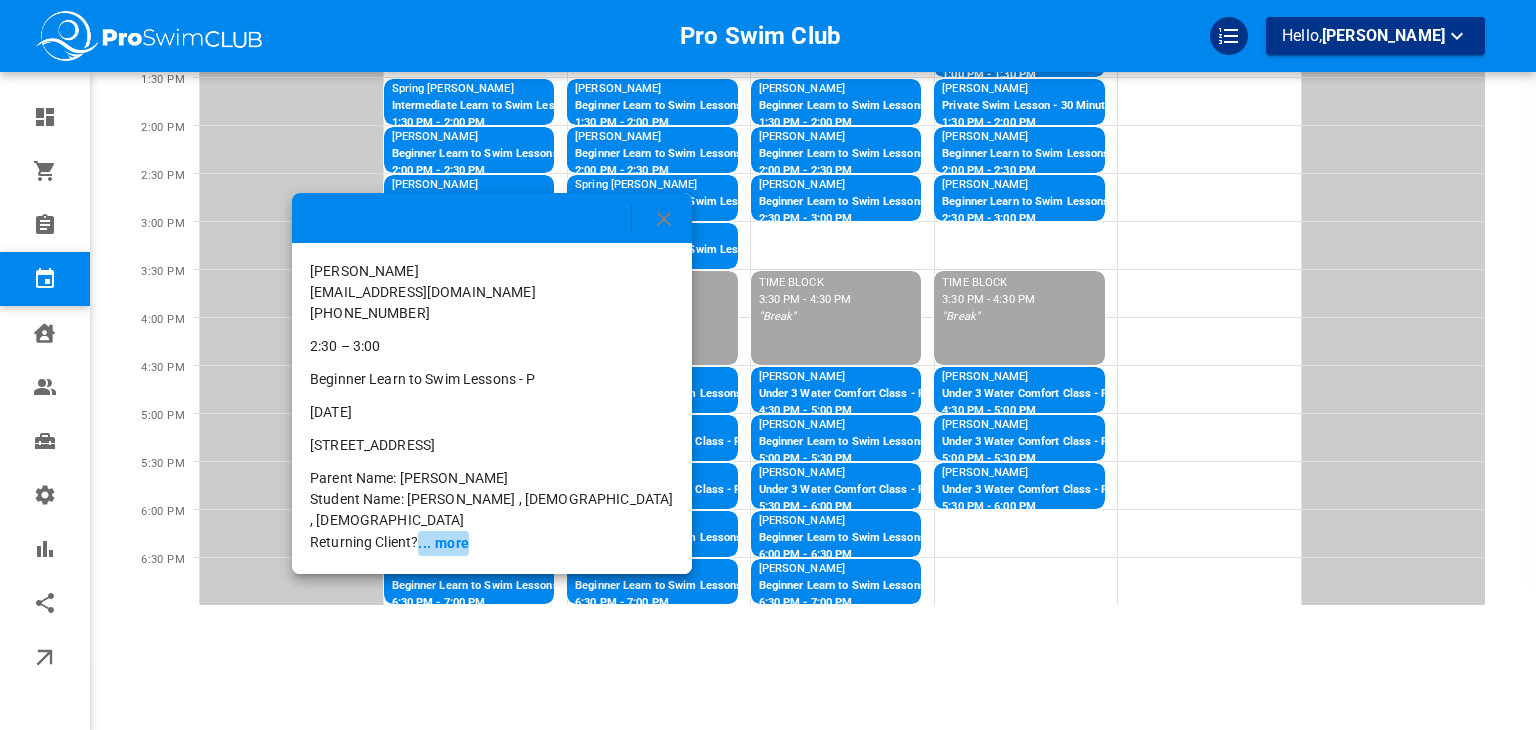click on "... more" at bounding box center (443, 543) 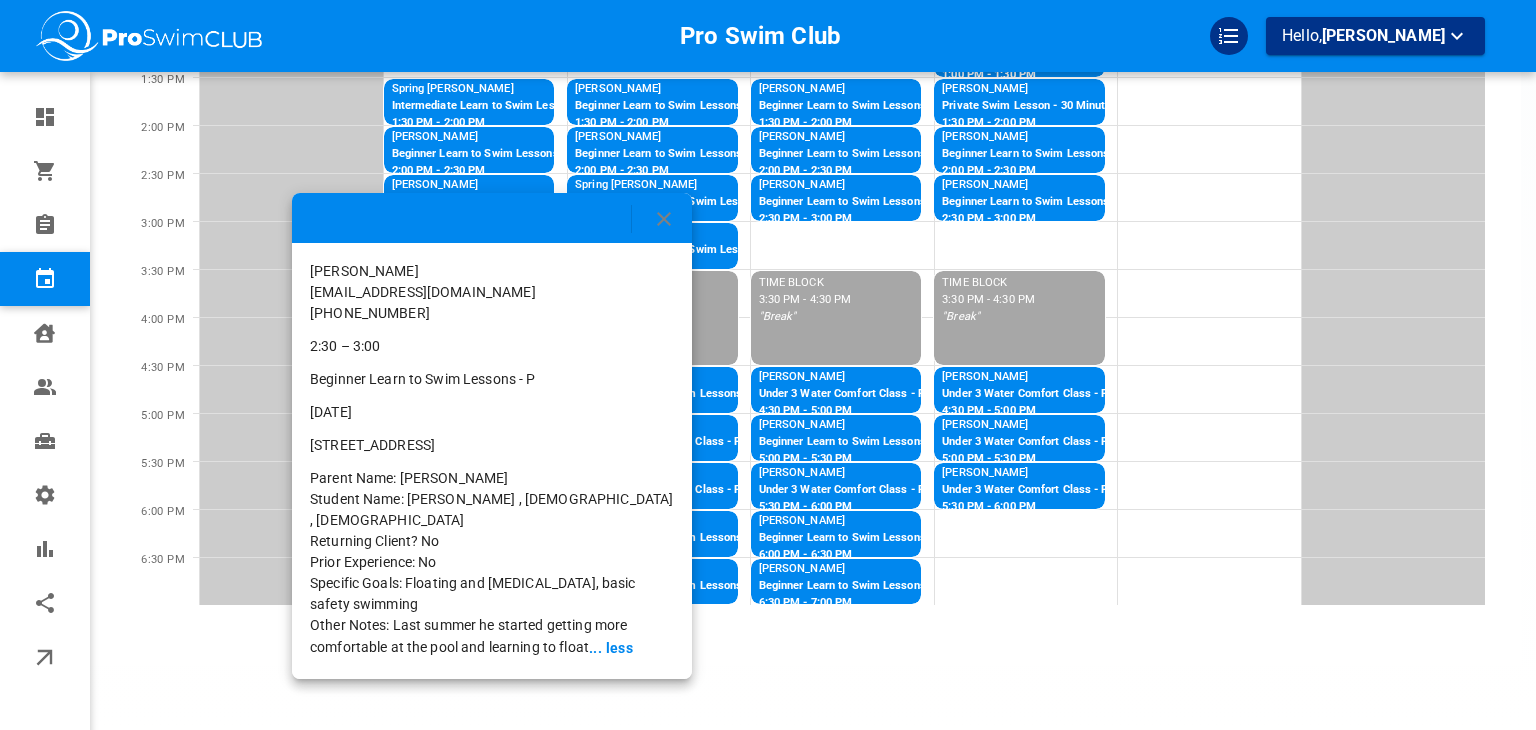 click 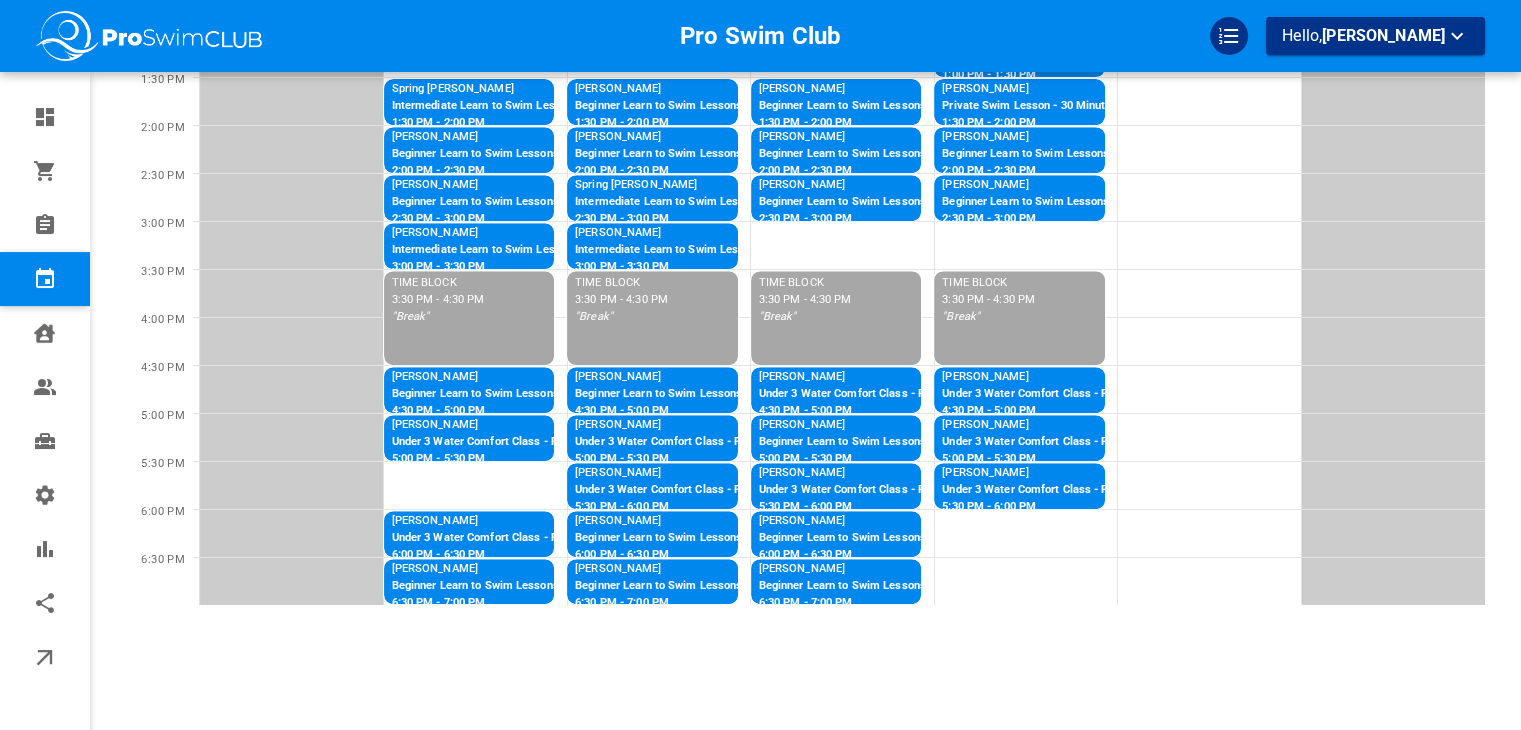 click on "2:30 PM - 3:00 PM" at bounding box center (484, 219) 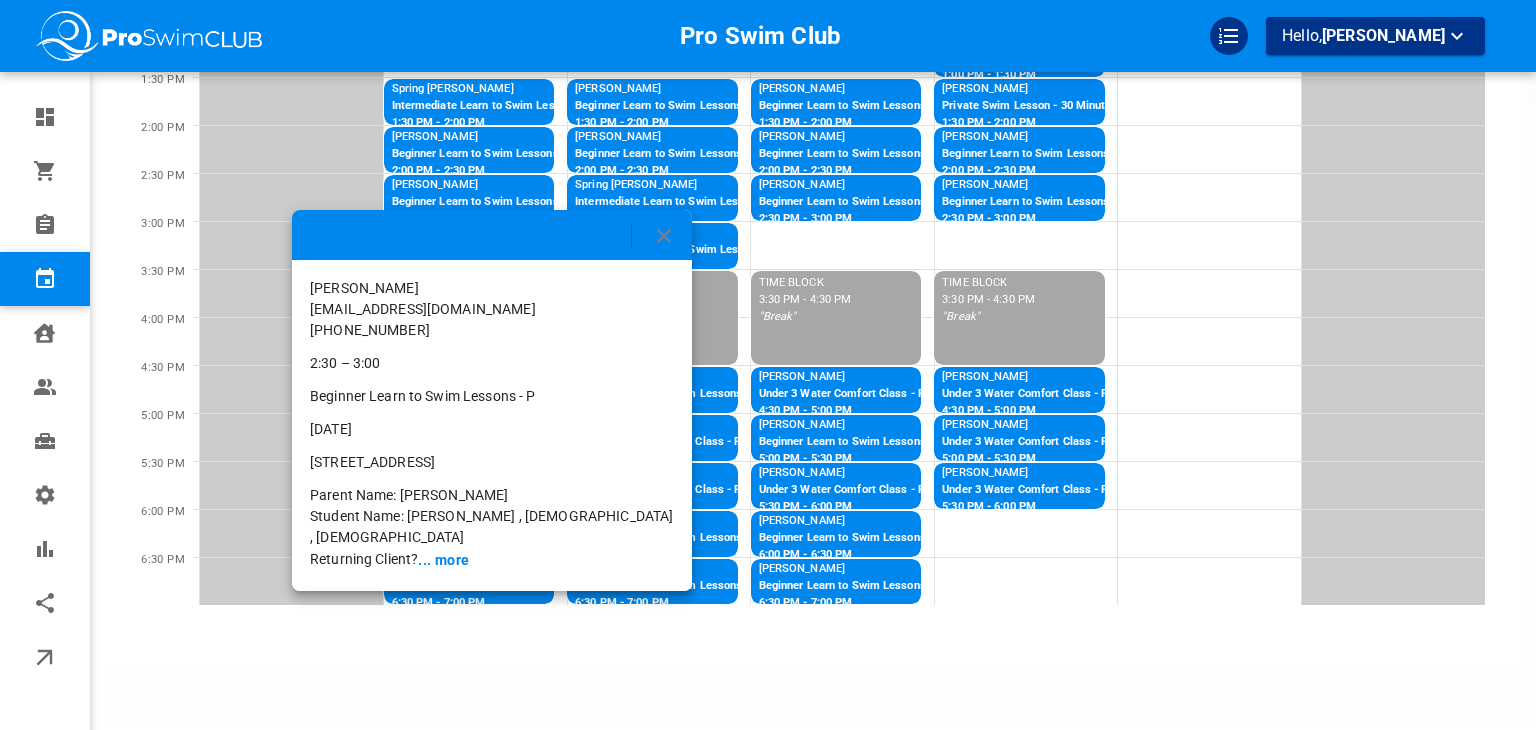 click on "... more" at bounding box center (443, 560) 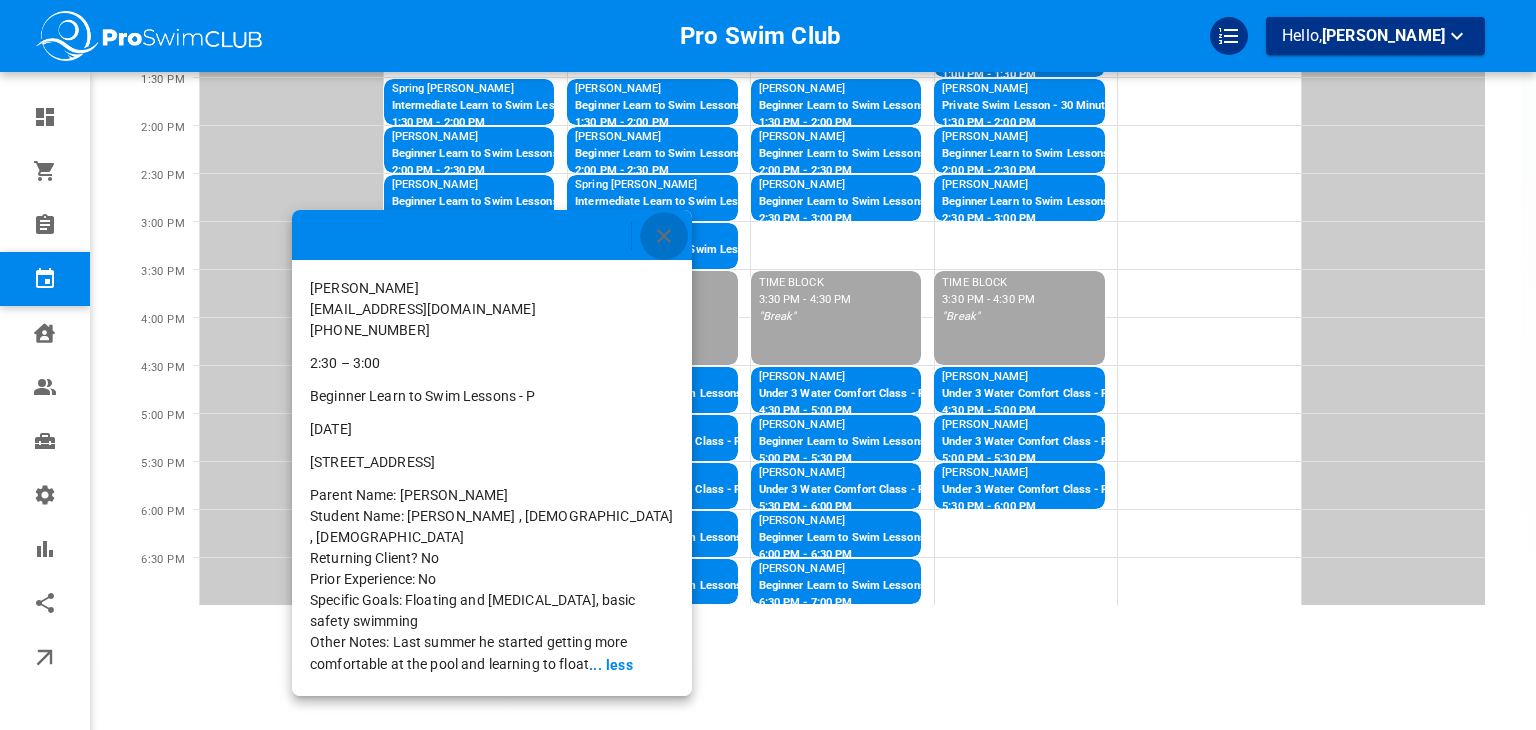 click 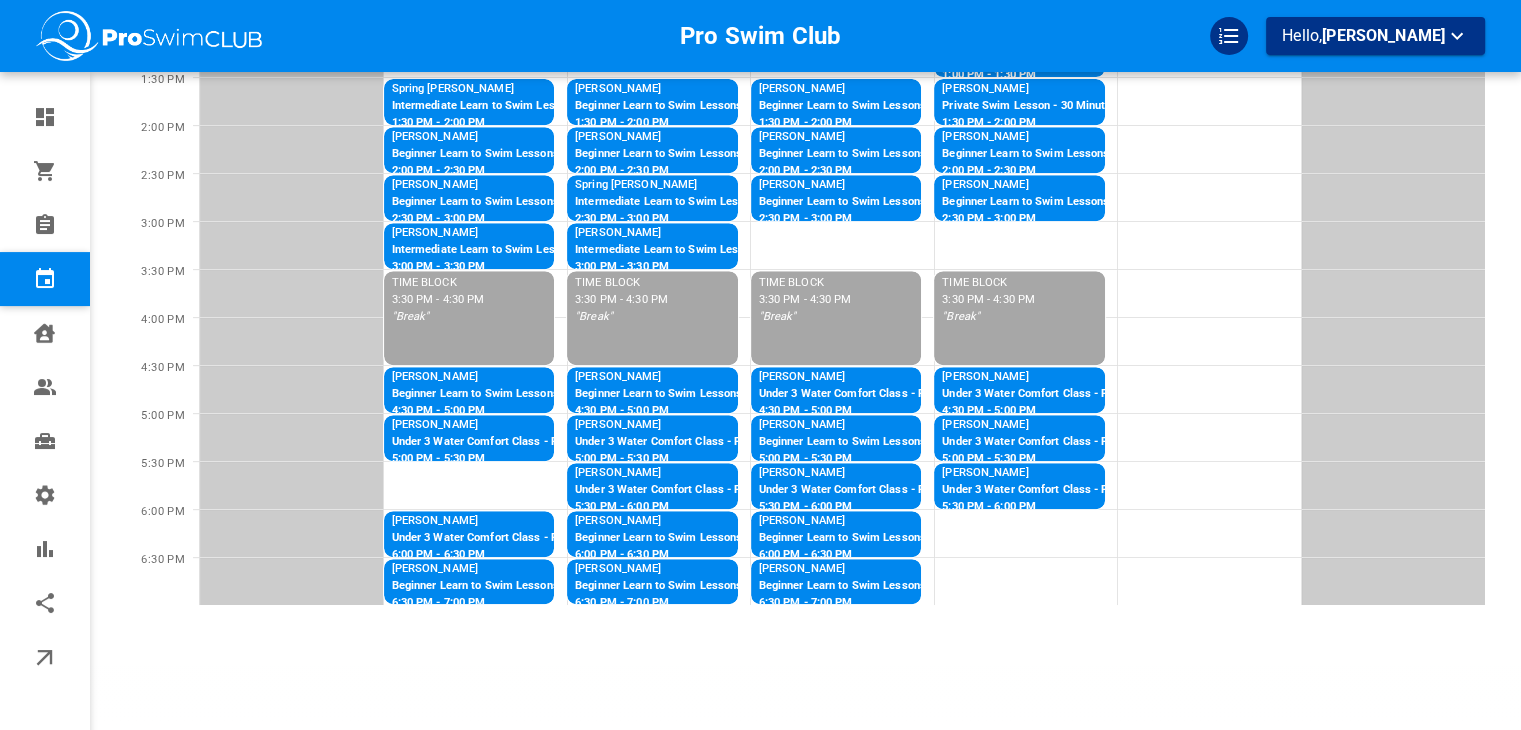 click on "[PERSON_NAME]" at bounding box center (494, 233) 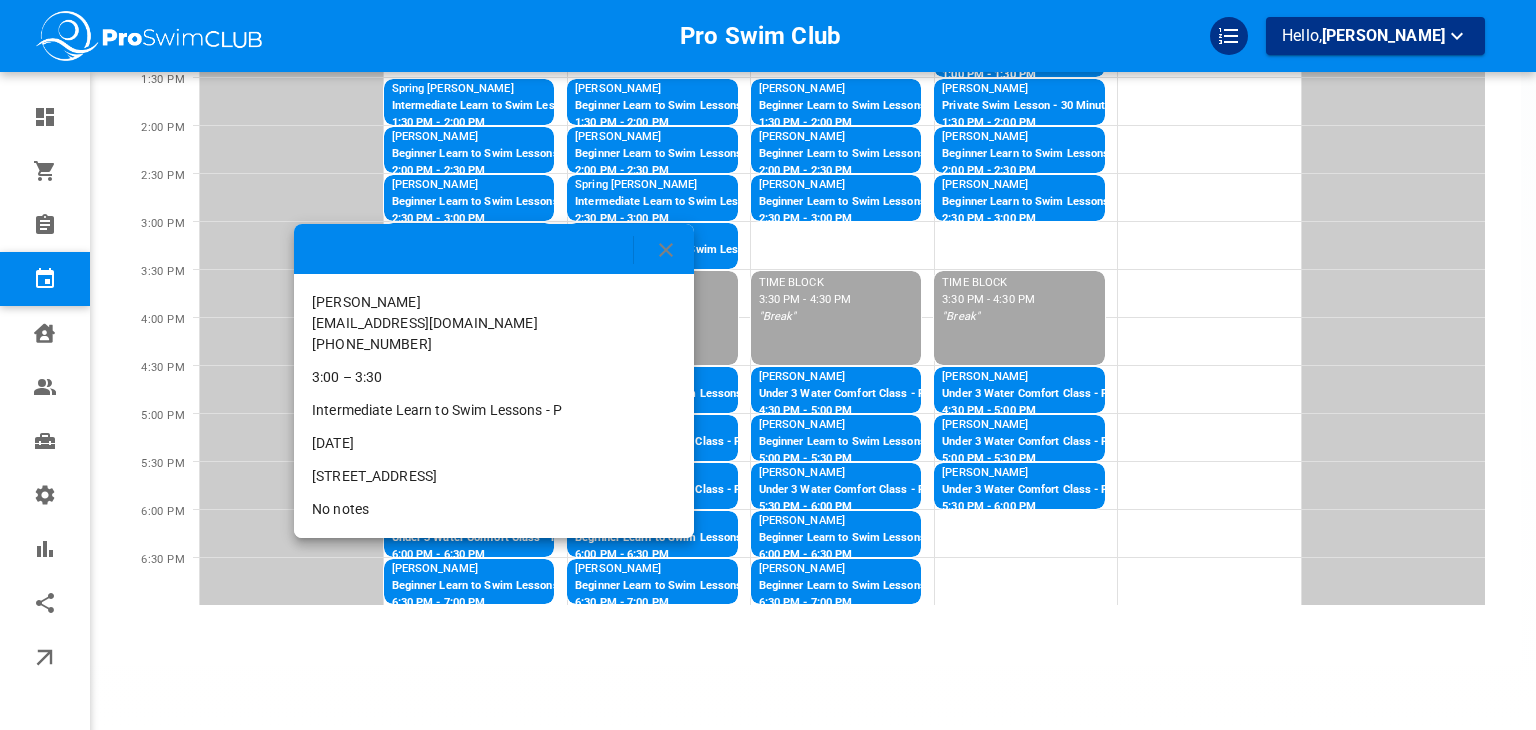 click 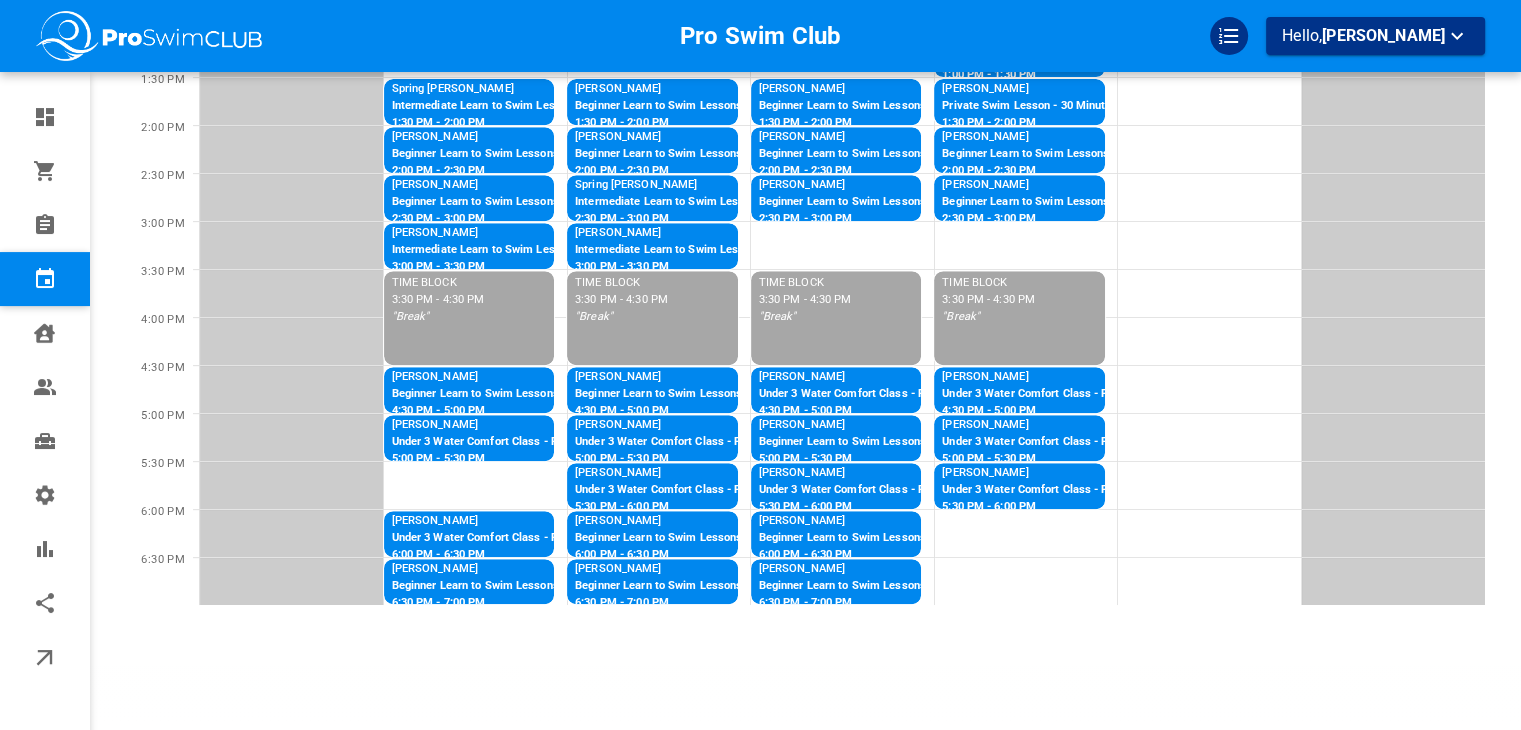 click on "[PERSON_NAME]" at bounding box center [484, 569] 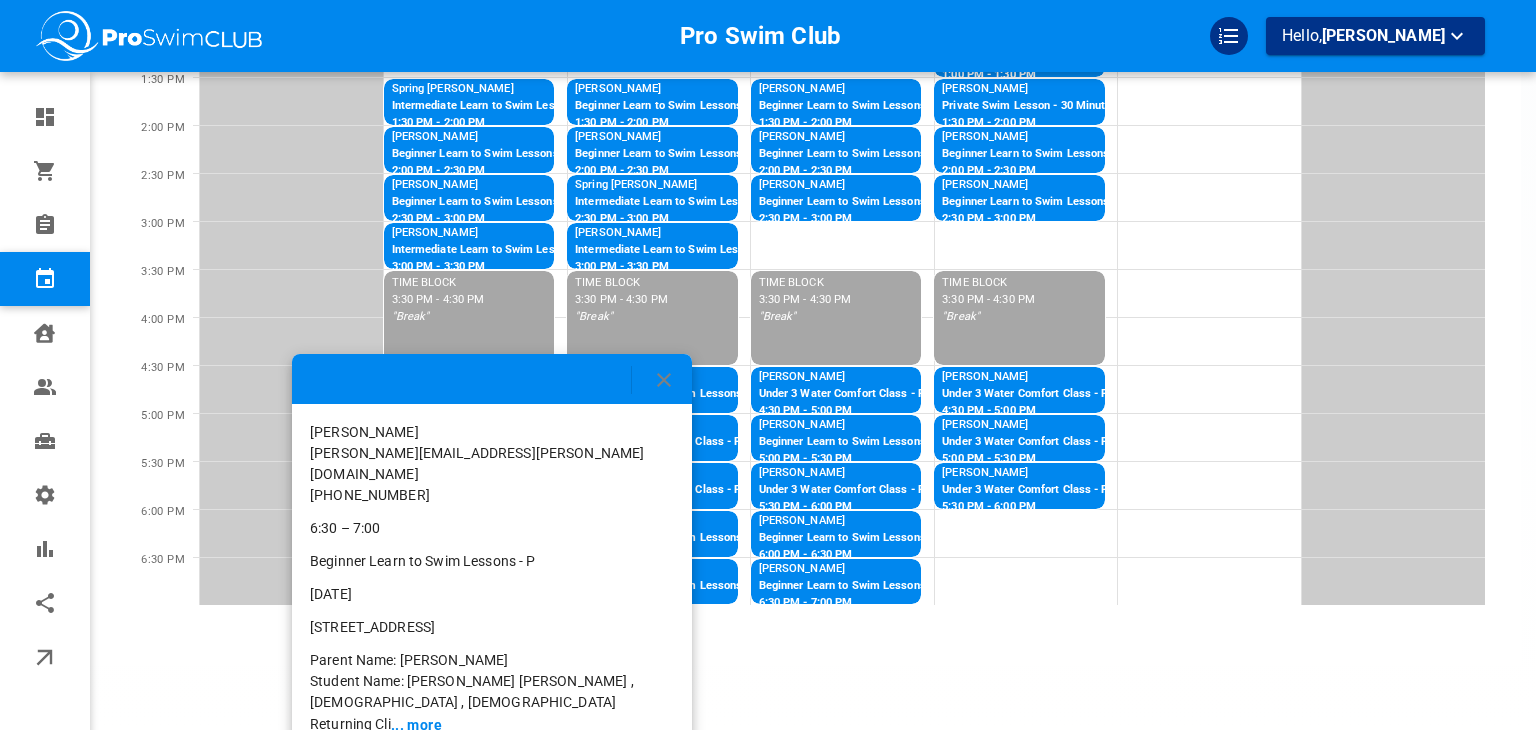 click on "... more" at bounding box center (416, 725) 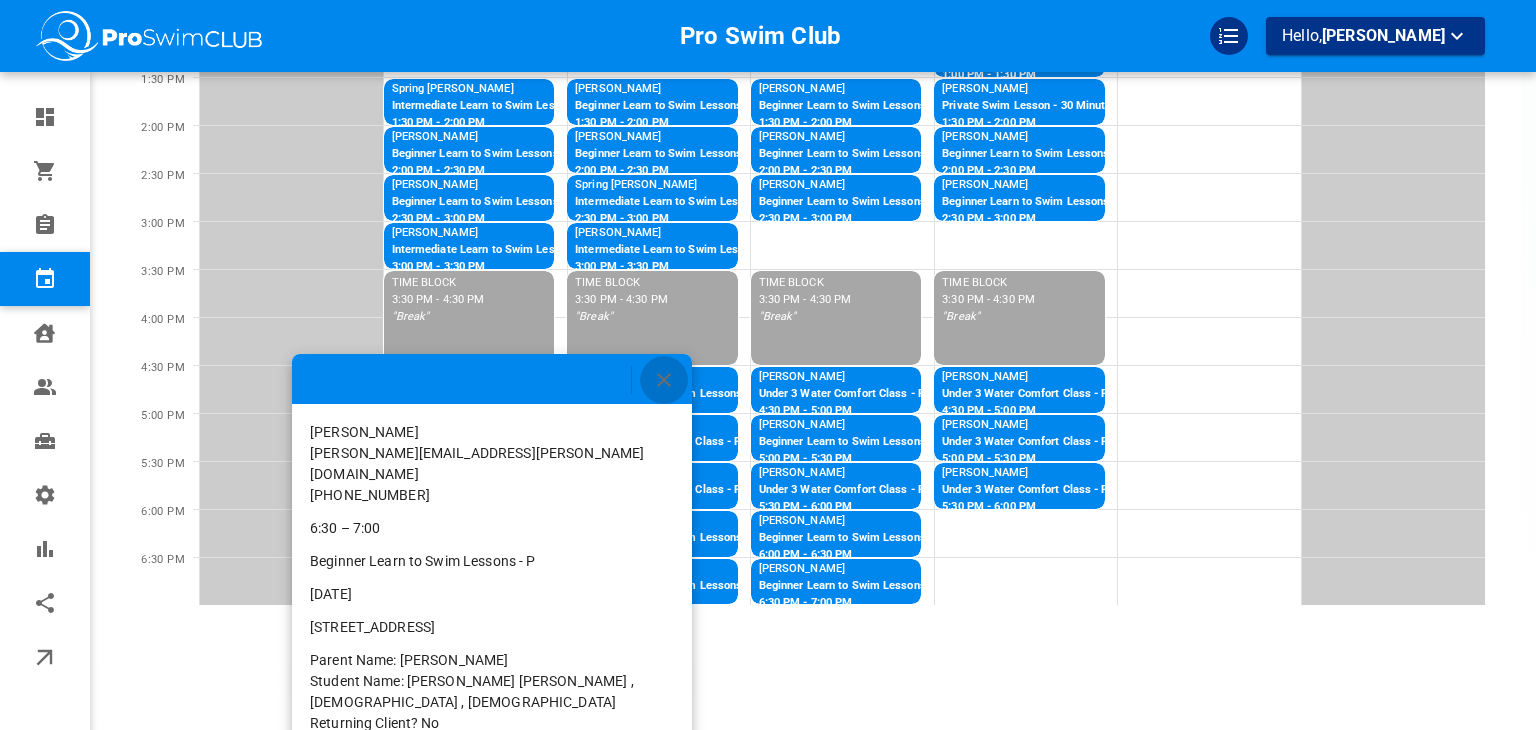 click 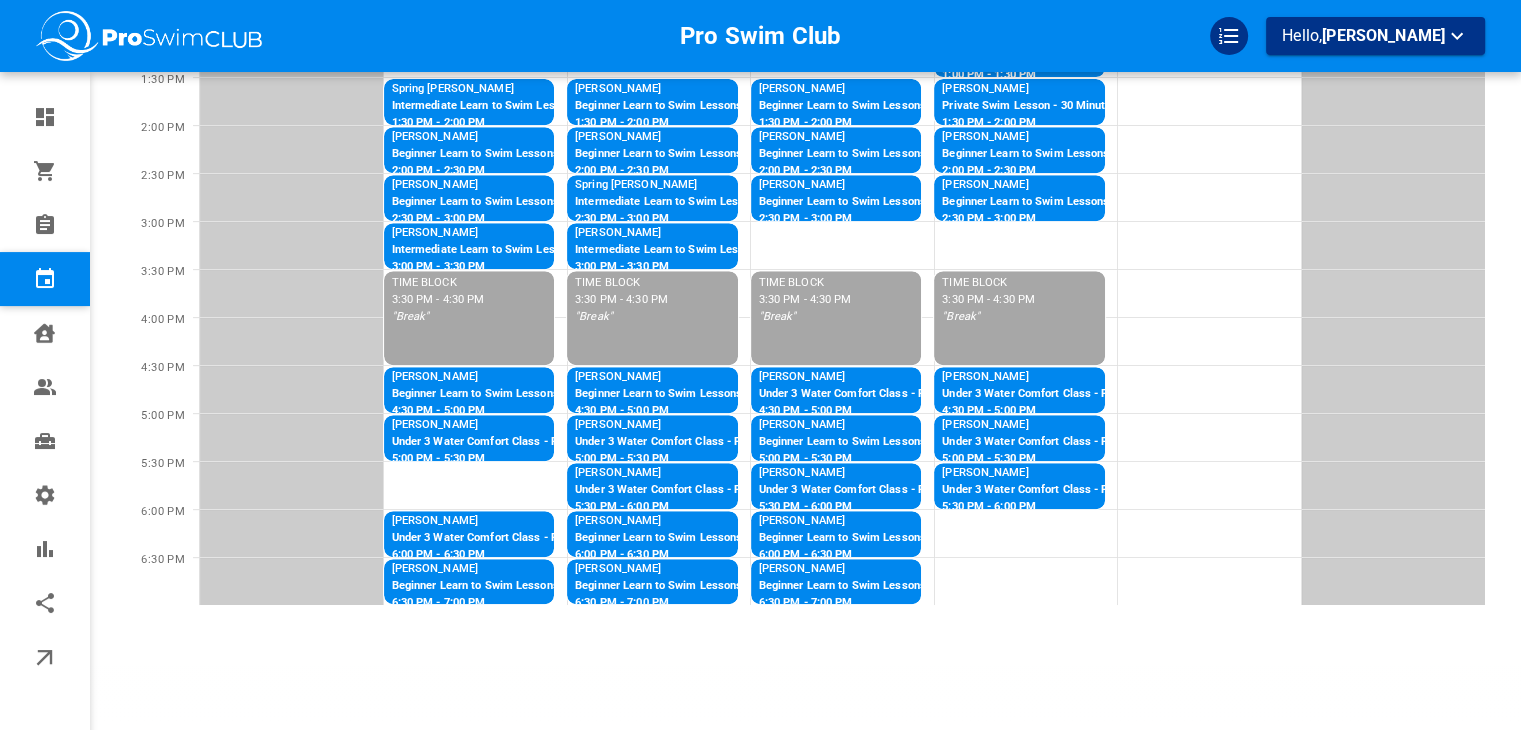 click on "[PERSON_NAME]" at bounding box center (484, 569) 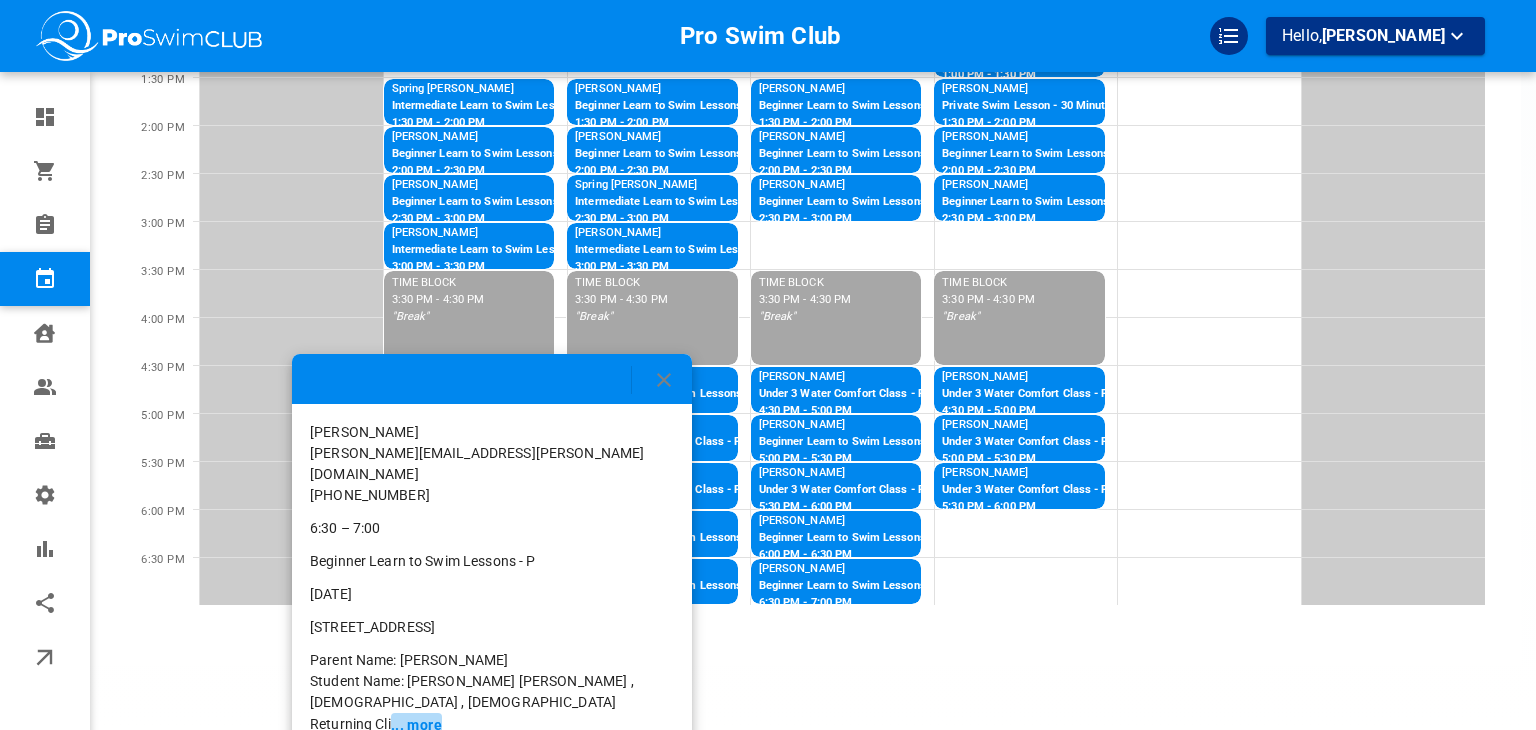 click on "... more" at bounding box center [416, 725] 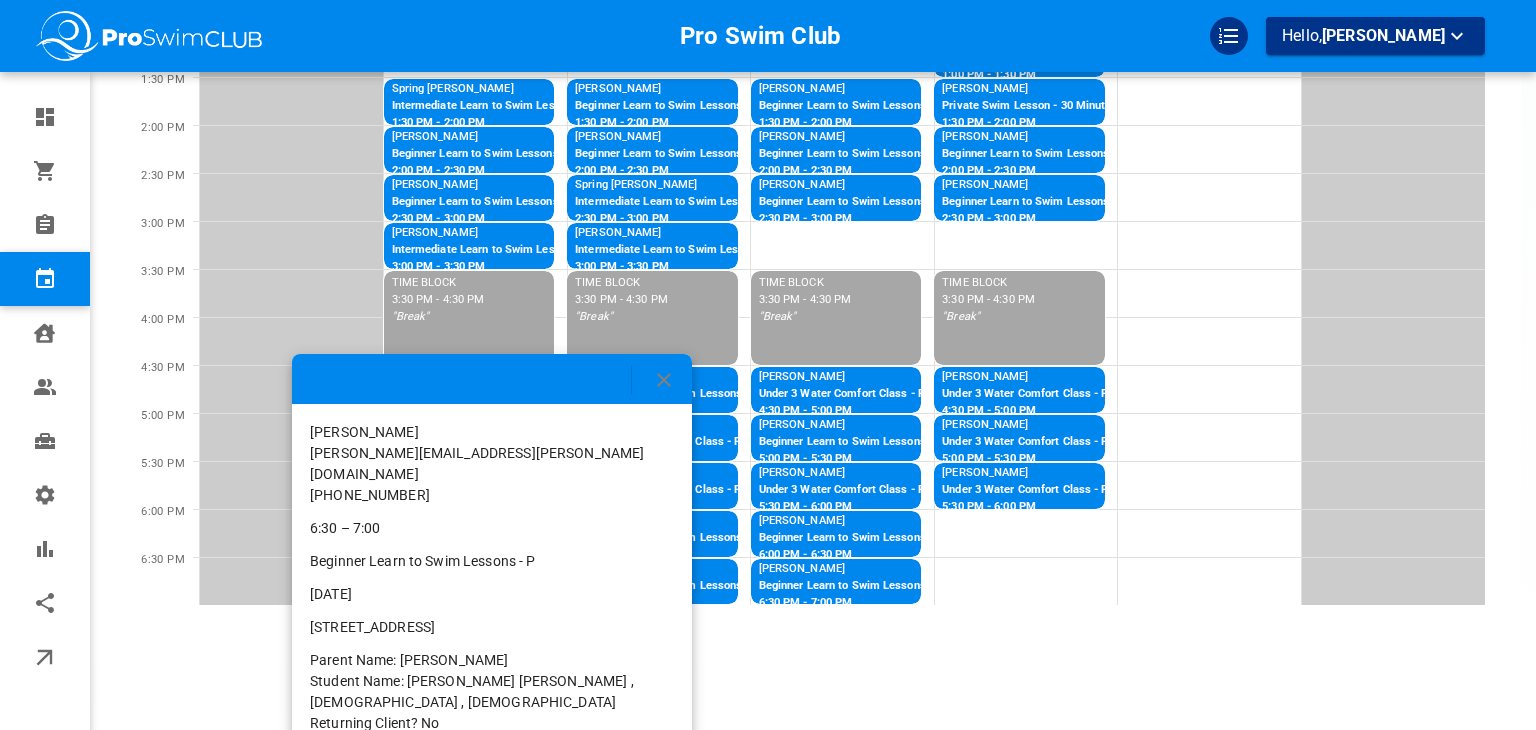 click at bounding box center [768, 365] 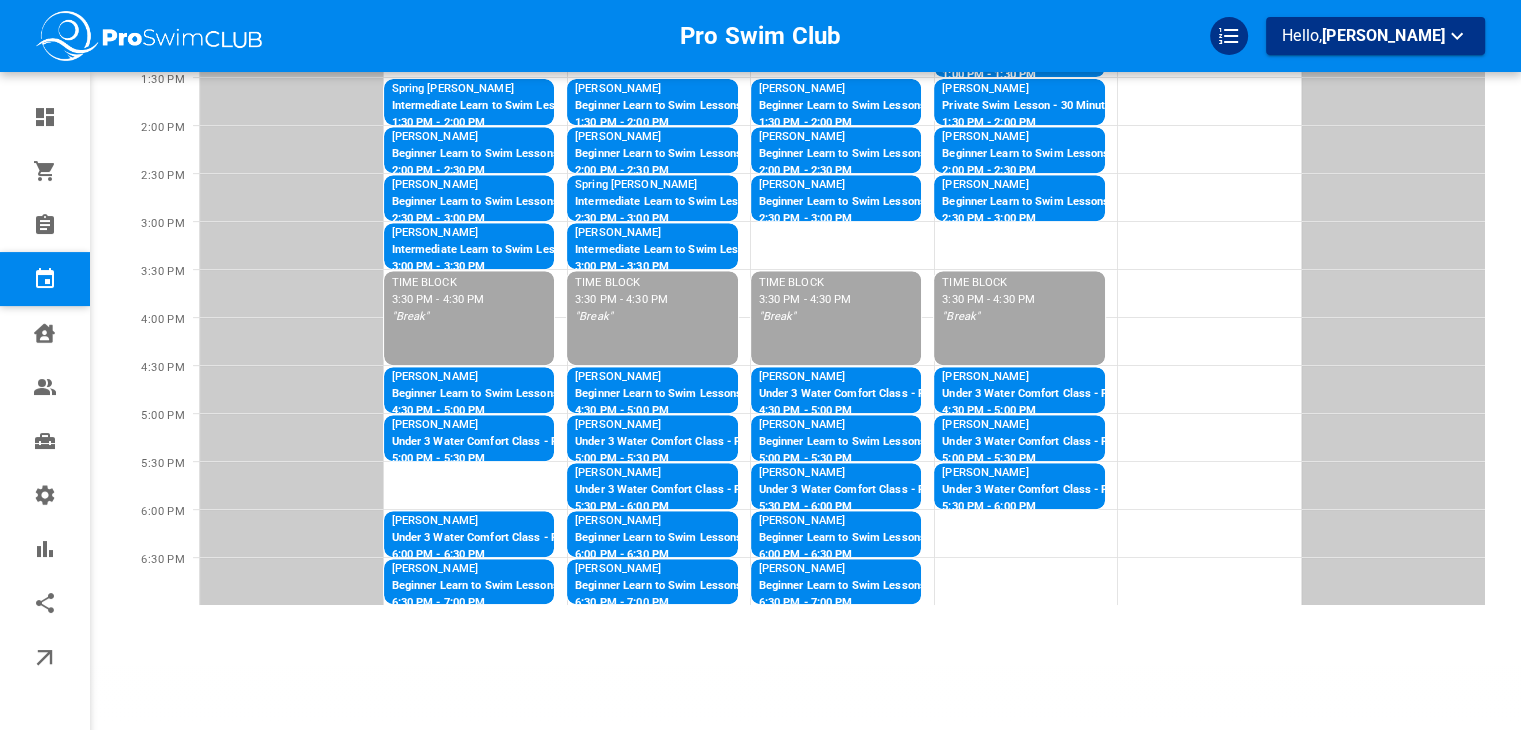 click on "Beginner Learn to Swim Lessons - P" at bounding box center [484, 394] 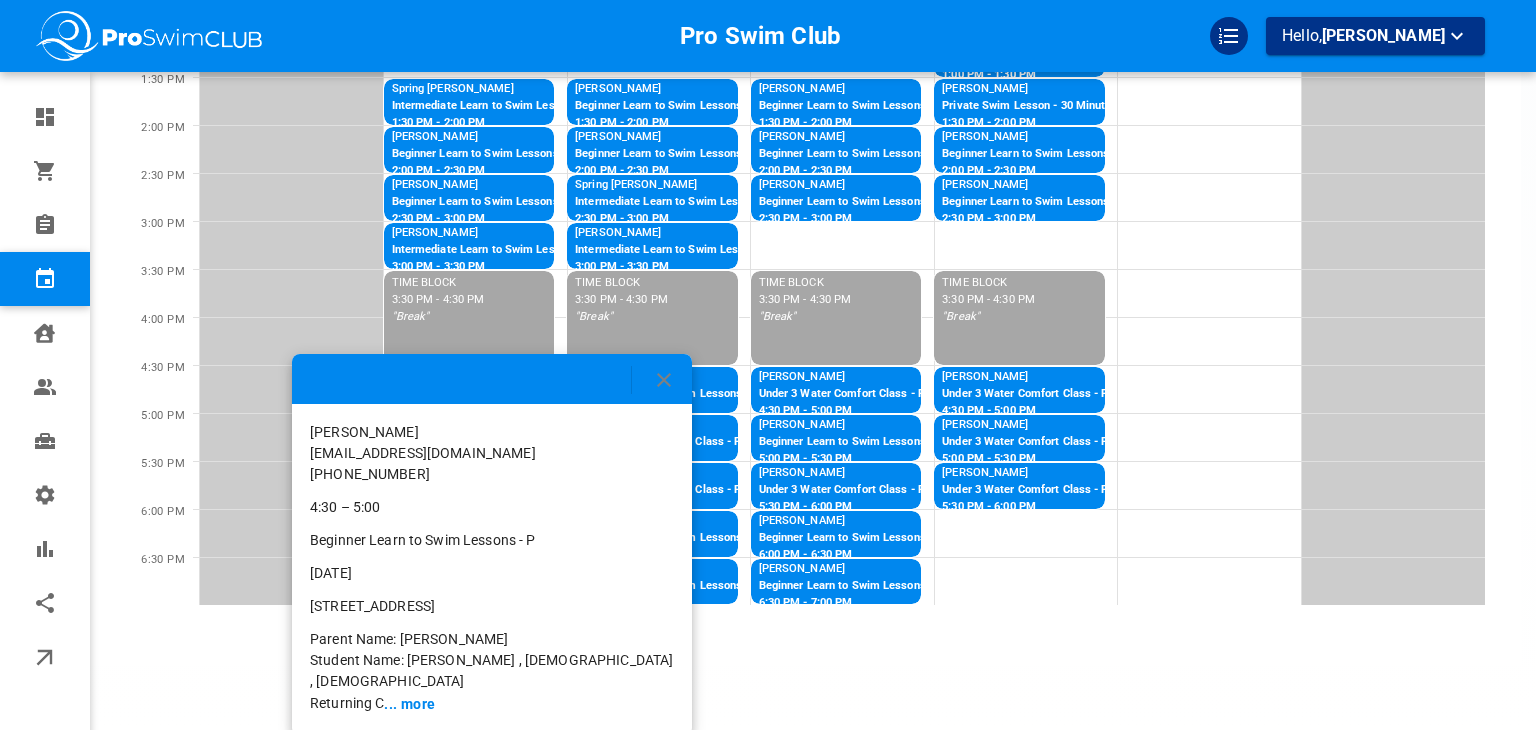click on "... more" at bounding box center [409, 704] 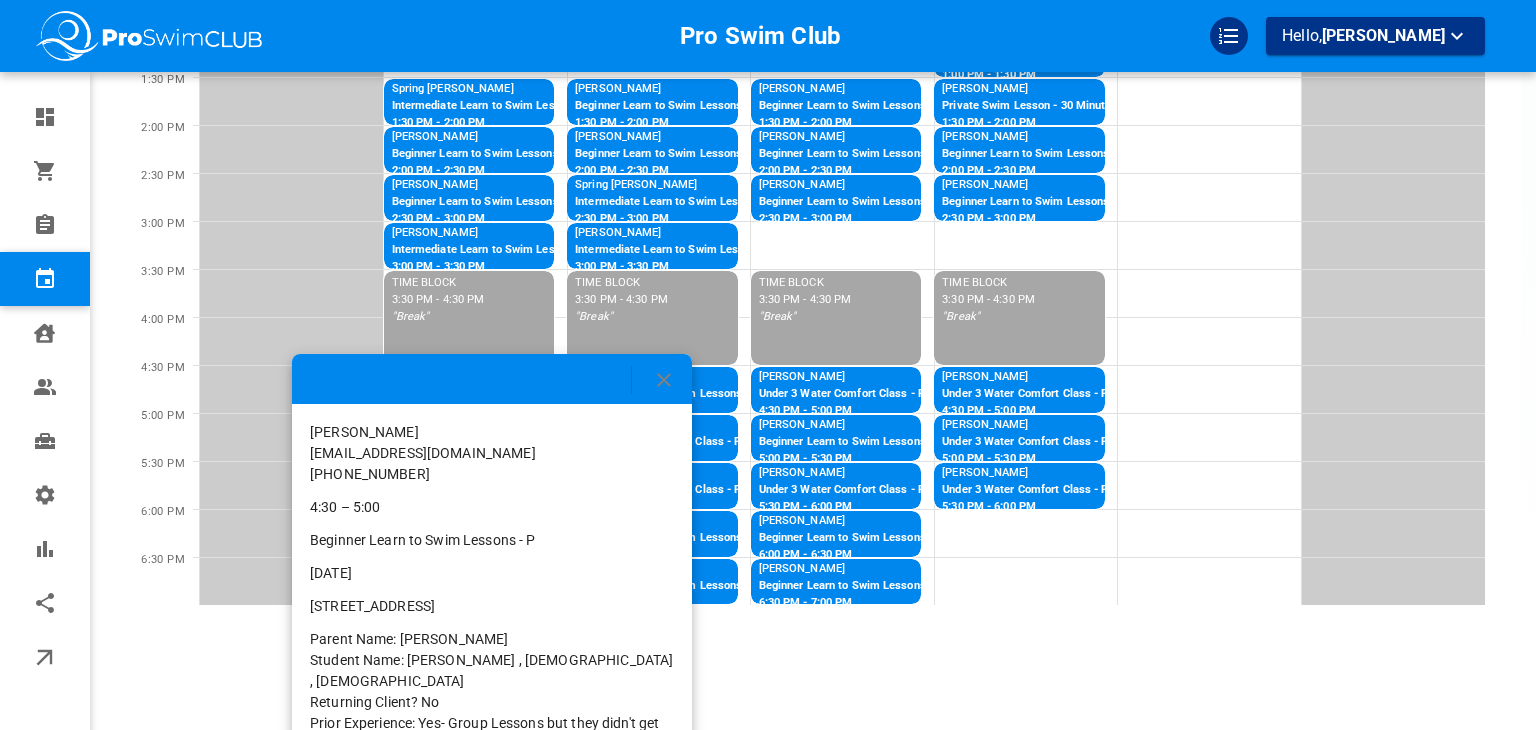 click 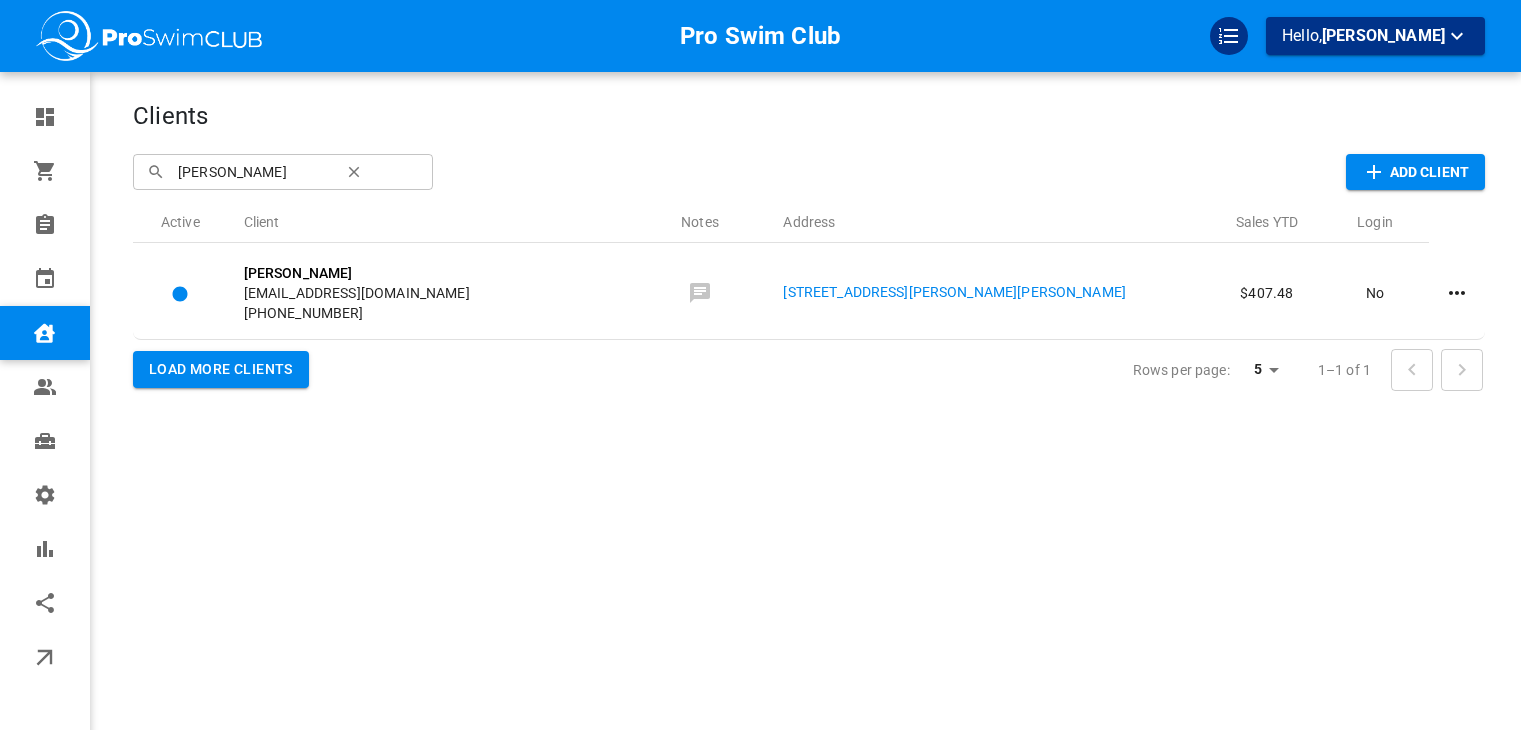 scroll, scrollTop: 0, scrollLeft: 0, axis: both 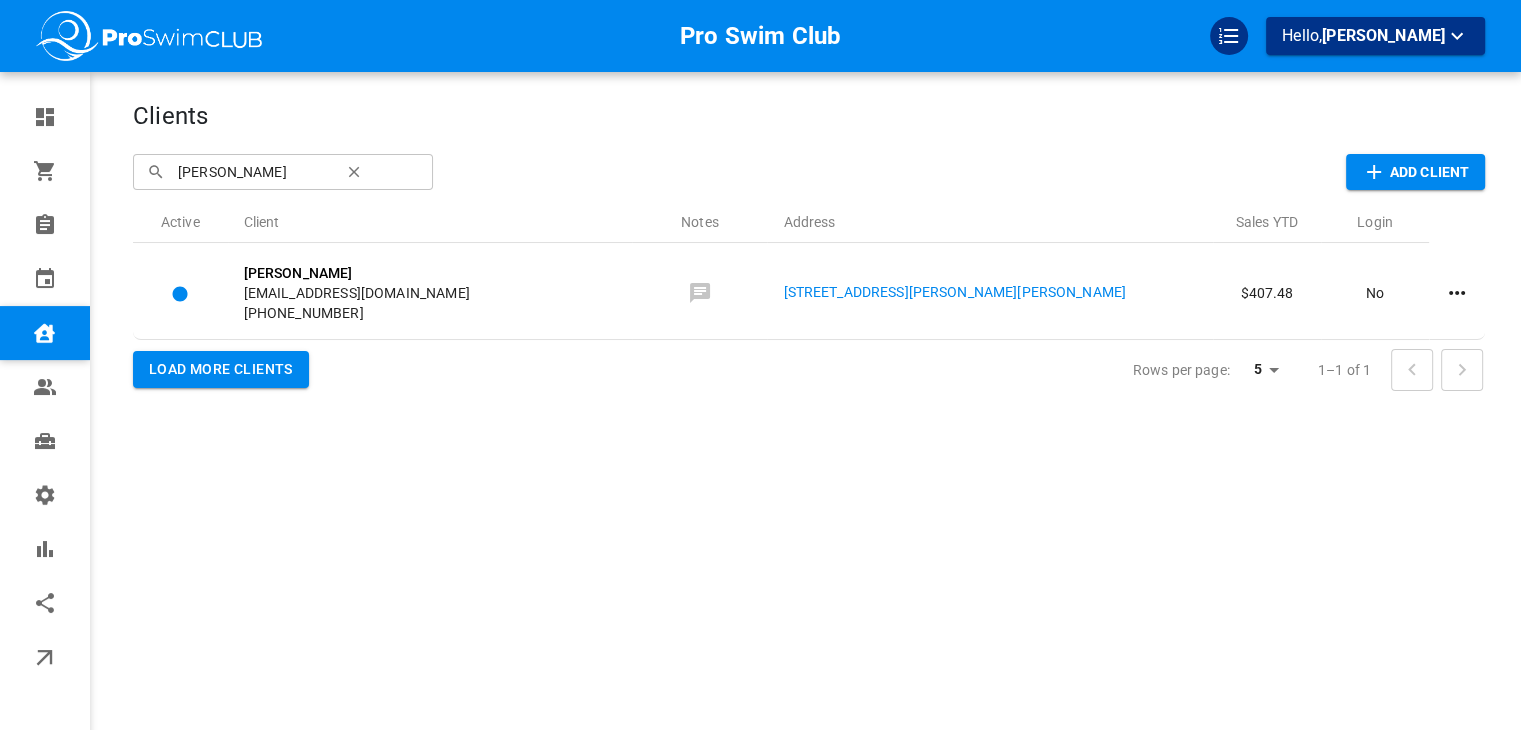 click on "[PERSON_NAME]" at bounding box center (252, 171) 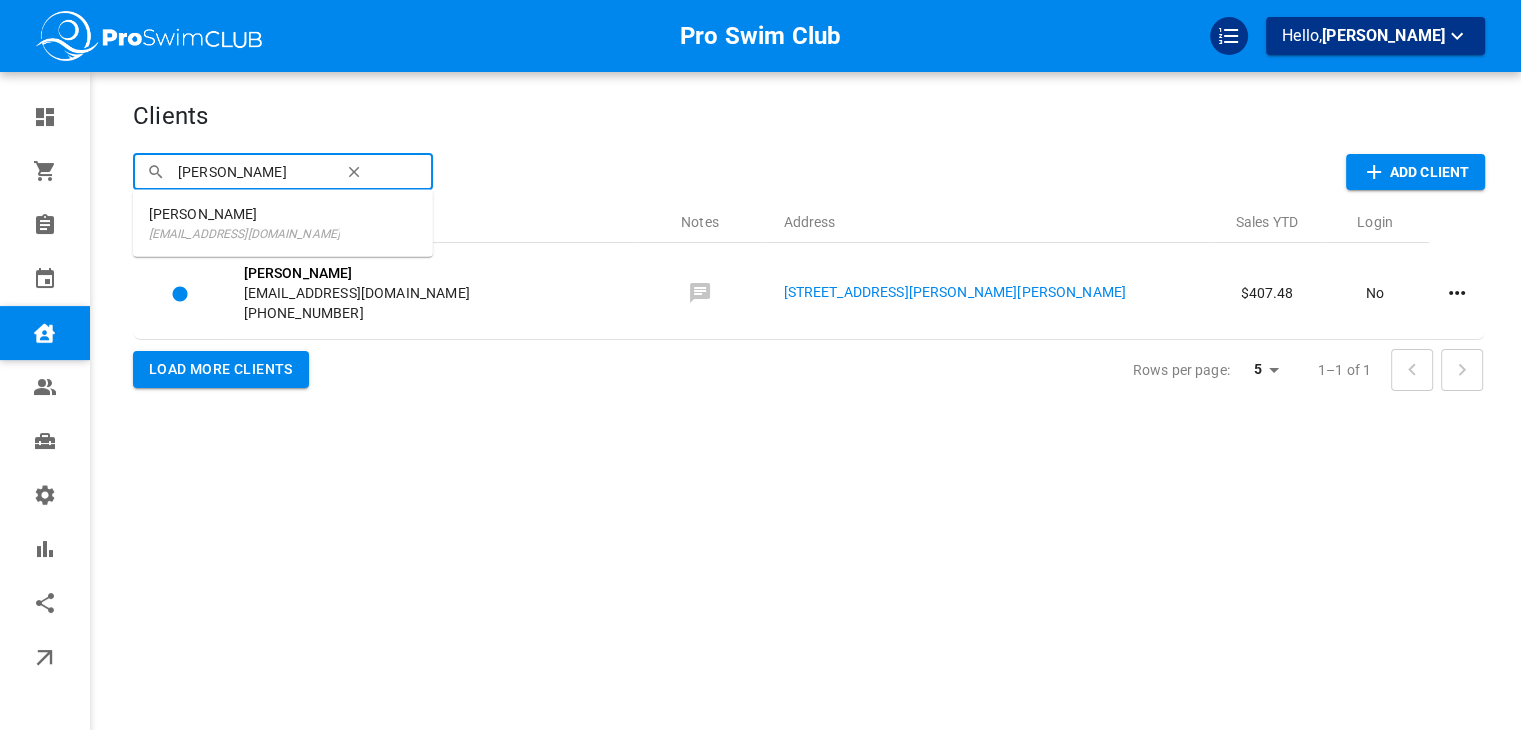 click on "[PERSON_NAME]" at bounding box center (244, 214) 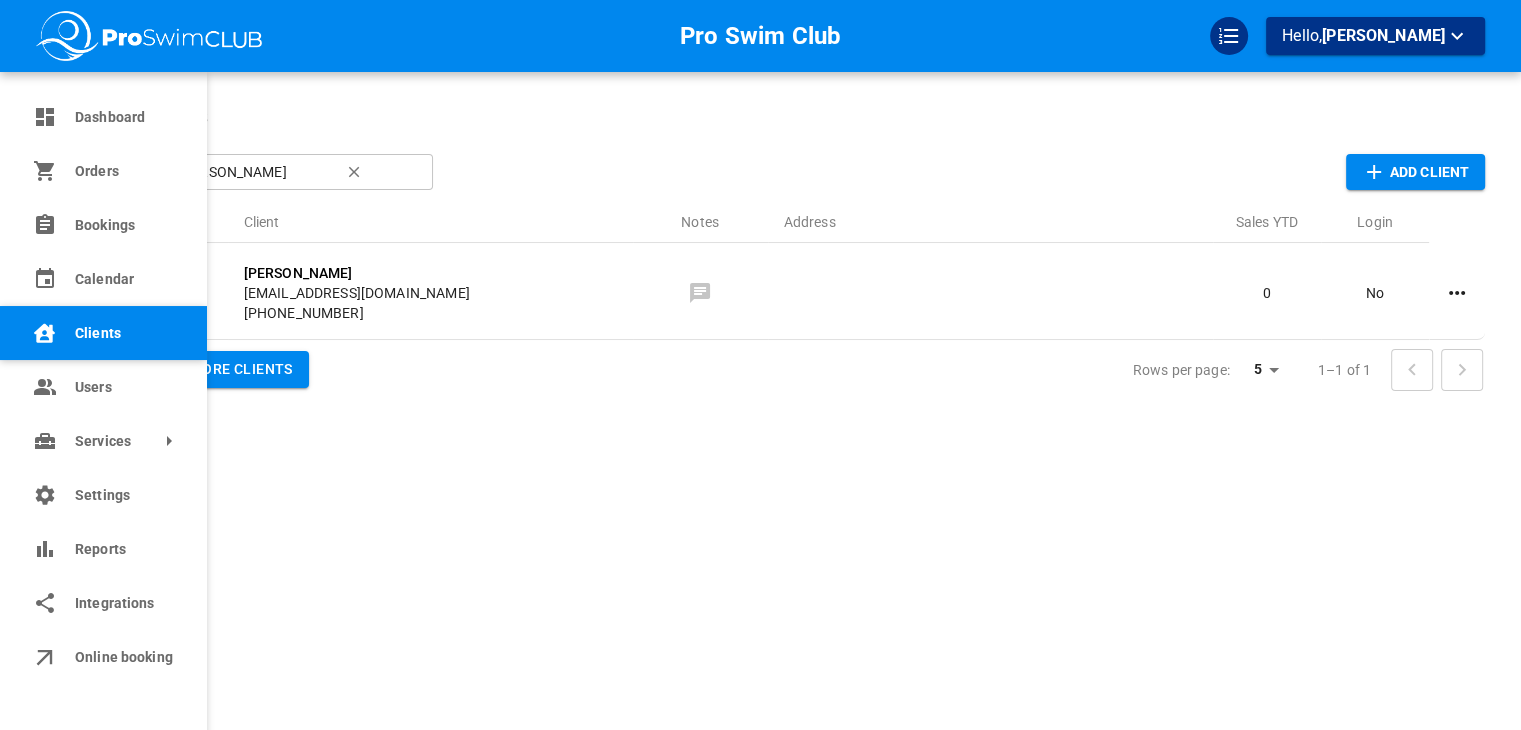 click 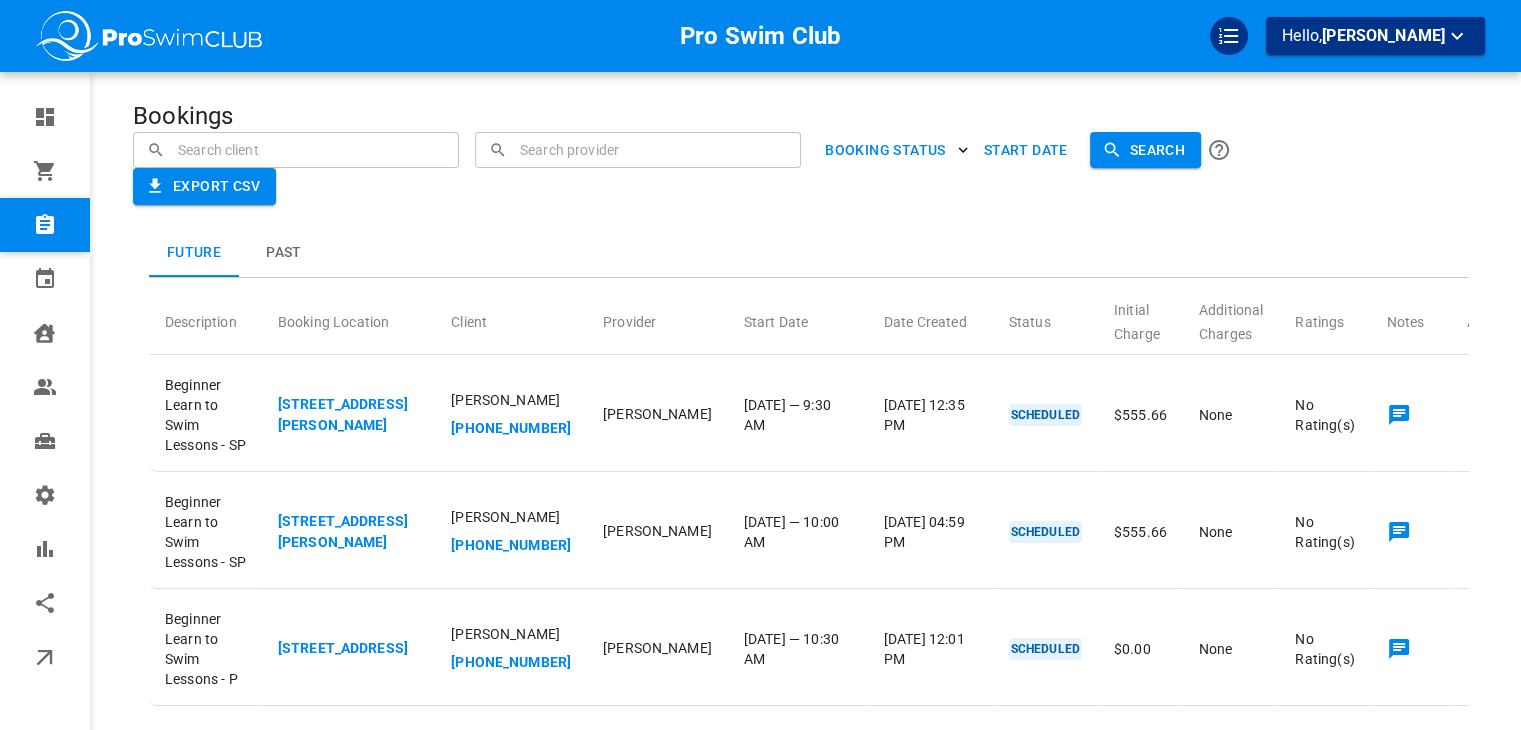 click at bounding box center (296, 149) 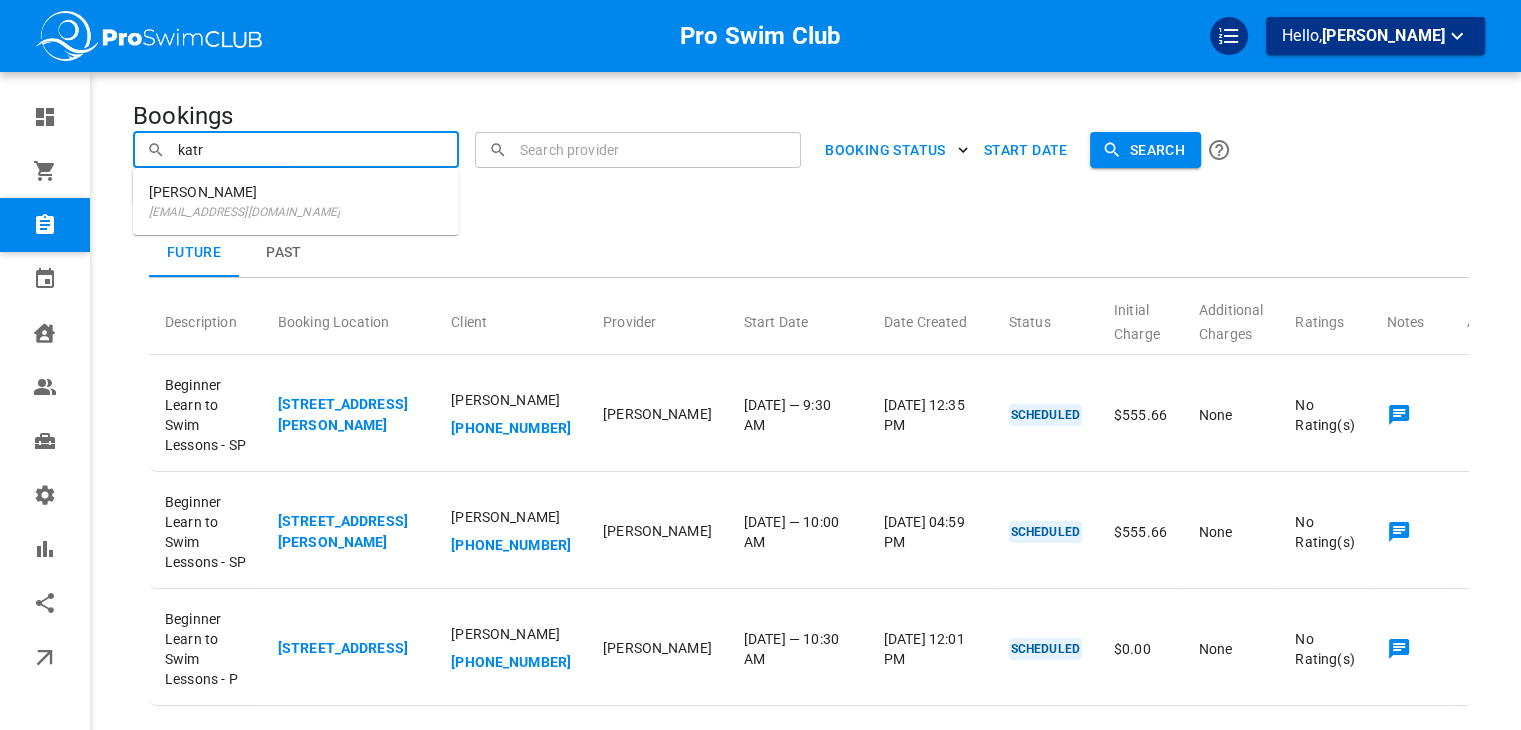 click on "[EMAIL_ADDRESS][DOMAIN_NAME]" at bounding box center [244, 212] 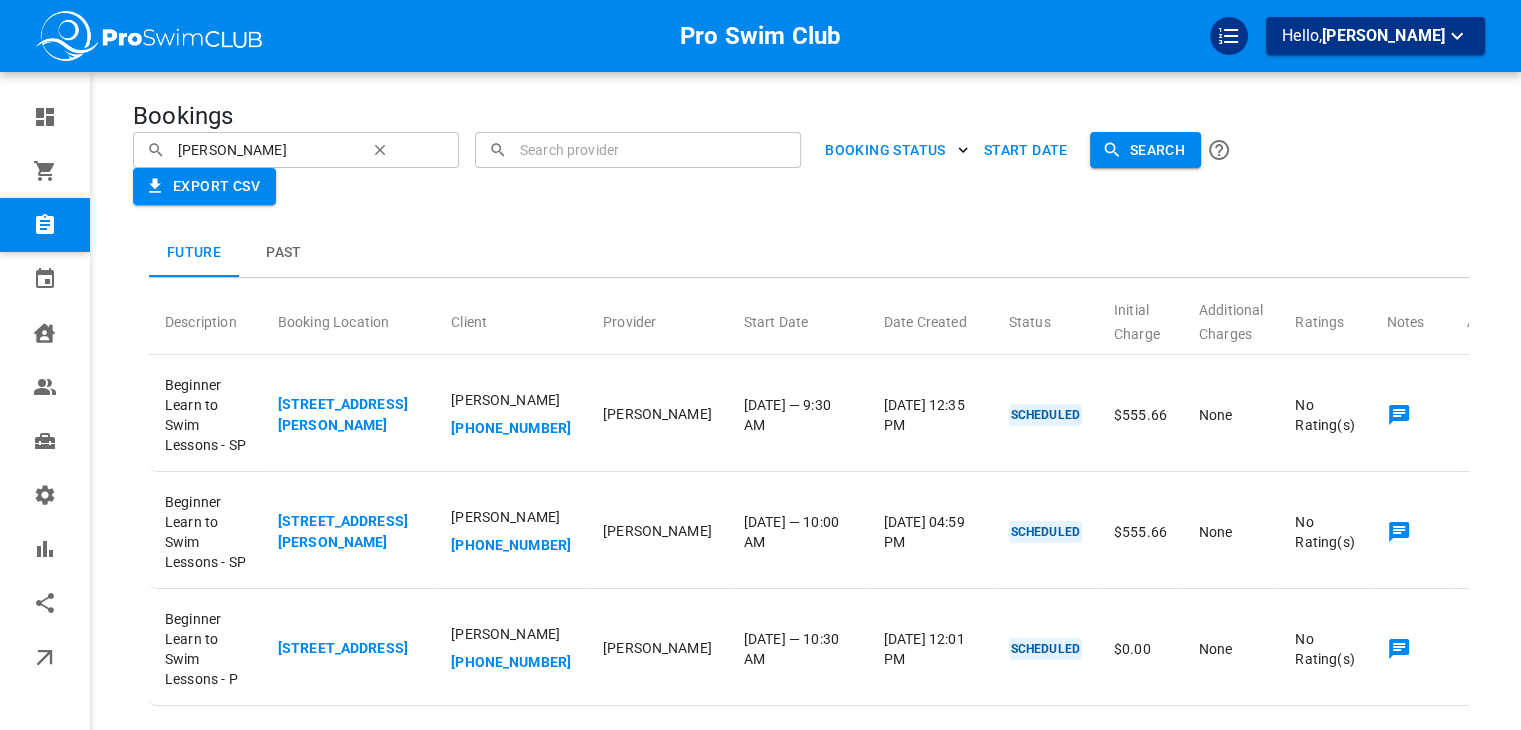 click on "Search" at bounding box center (1145, 150) 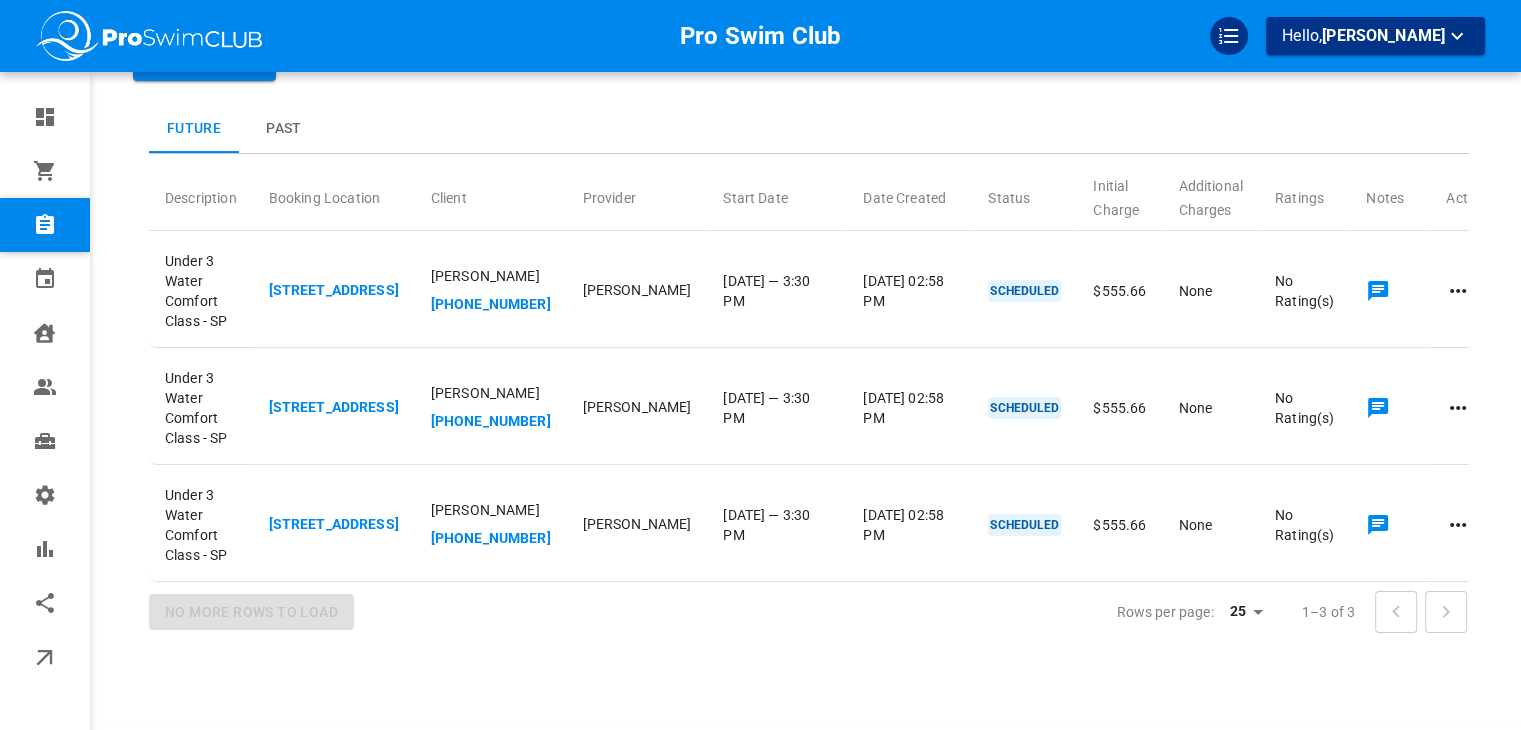 scroll, scrollTop: 124, scrollLeft: 0, axis: vertical 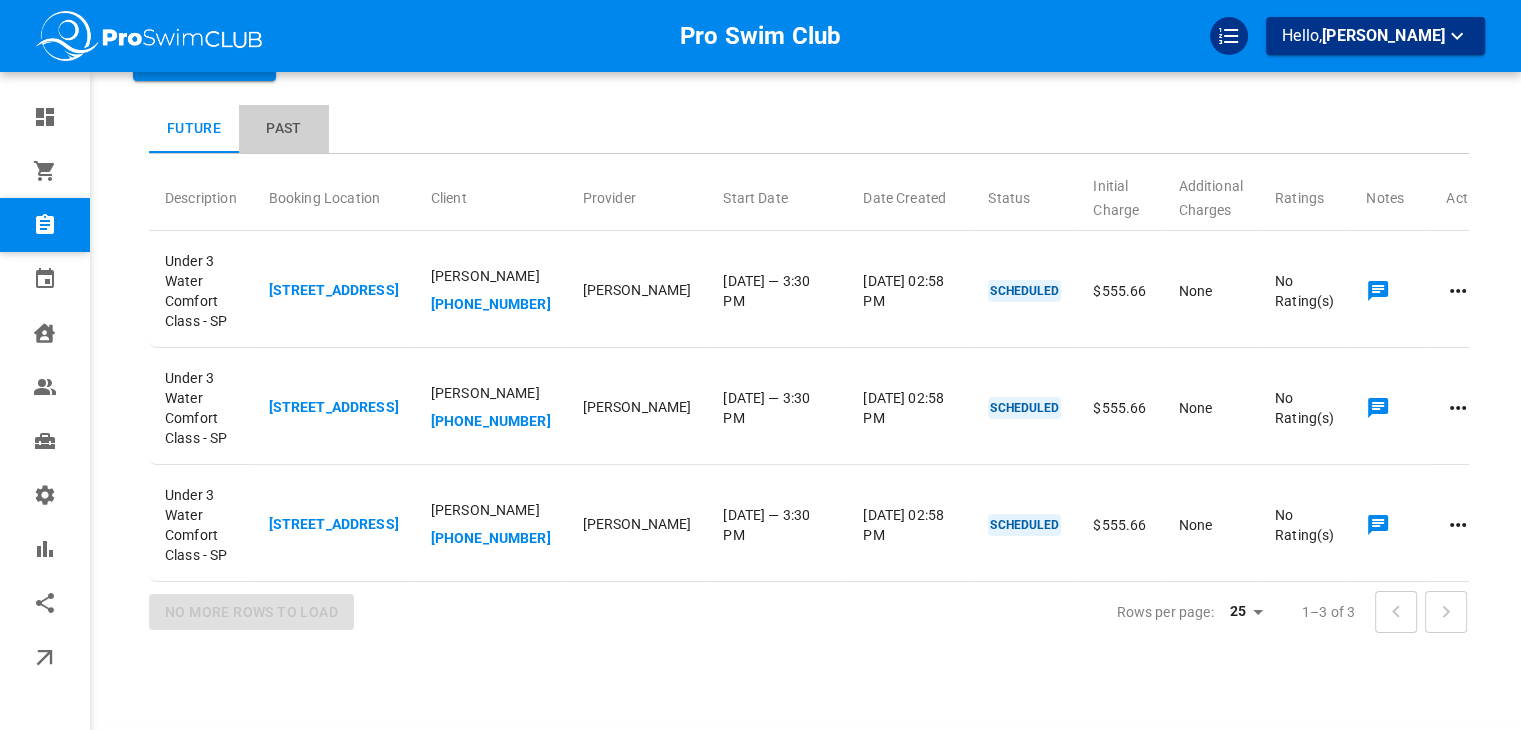 click on "Past" at bounding box center [284, 129] 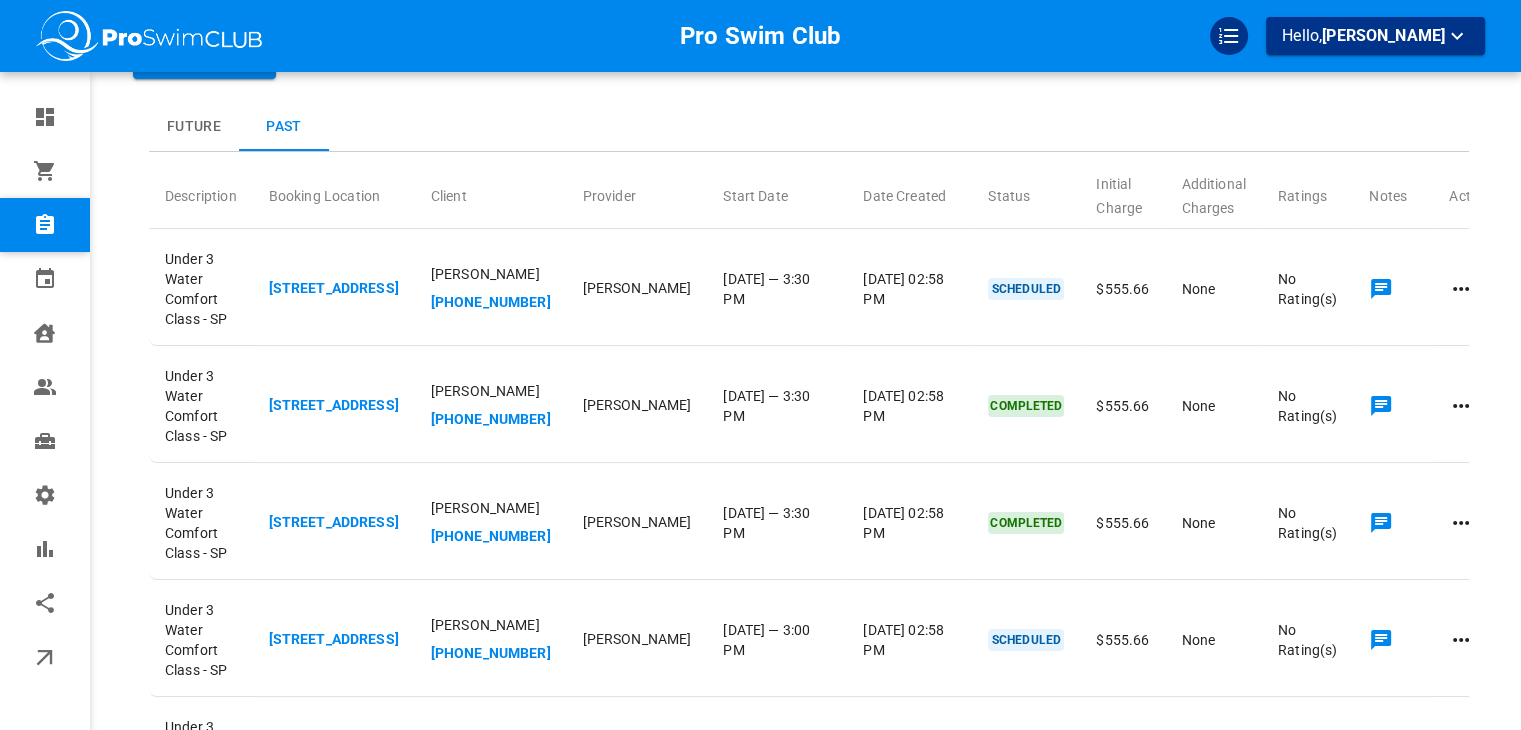 scroll, scrollTop: 100, scrollLeft: 0, axis: vertical 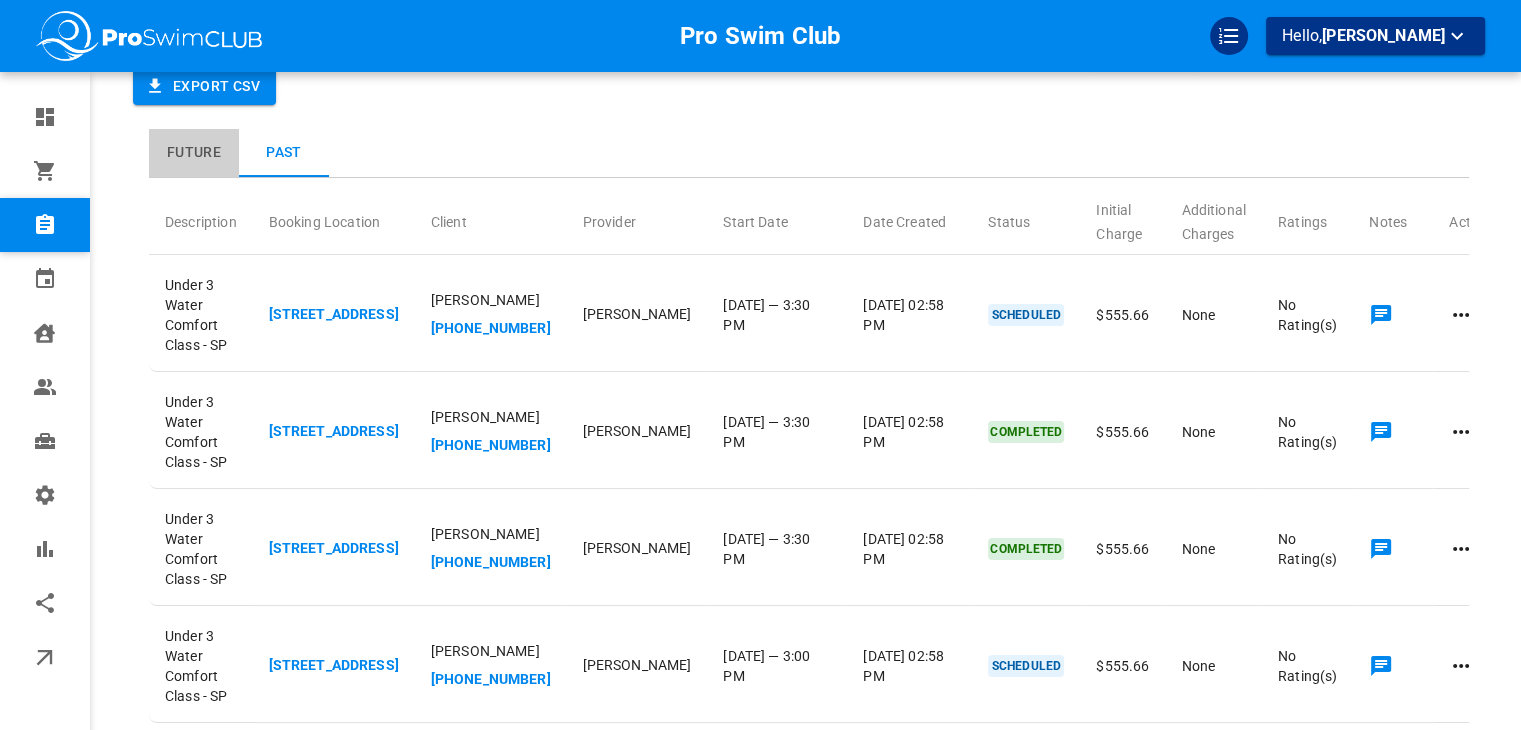 click on "Future" at bounding box center (194, 153) 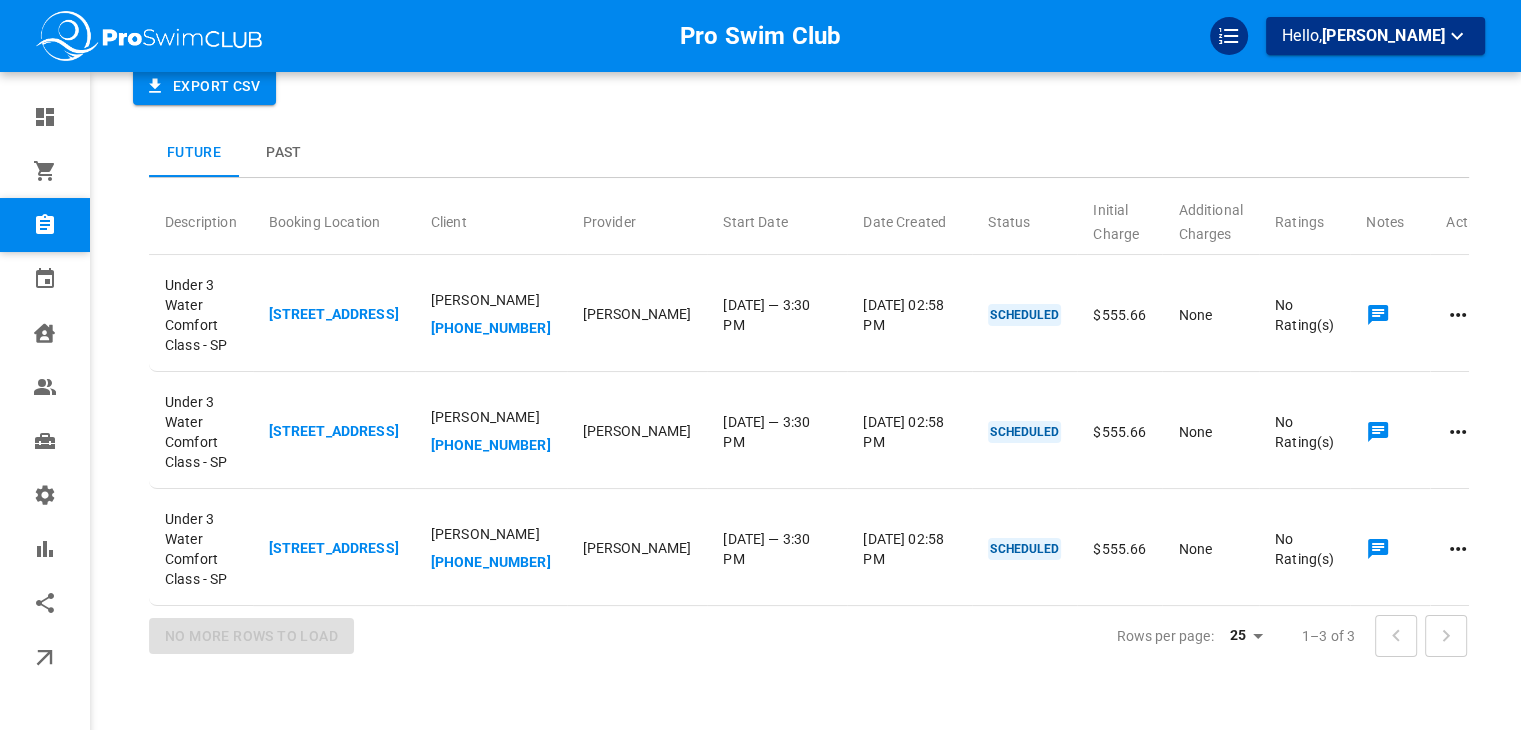 click on "Past" at bounding box center (284, 153) 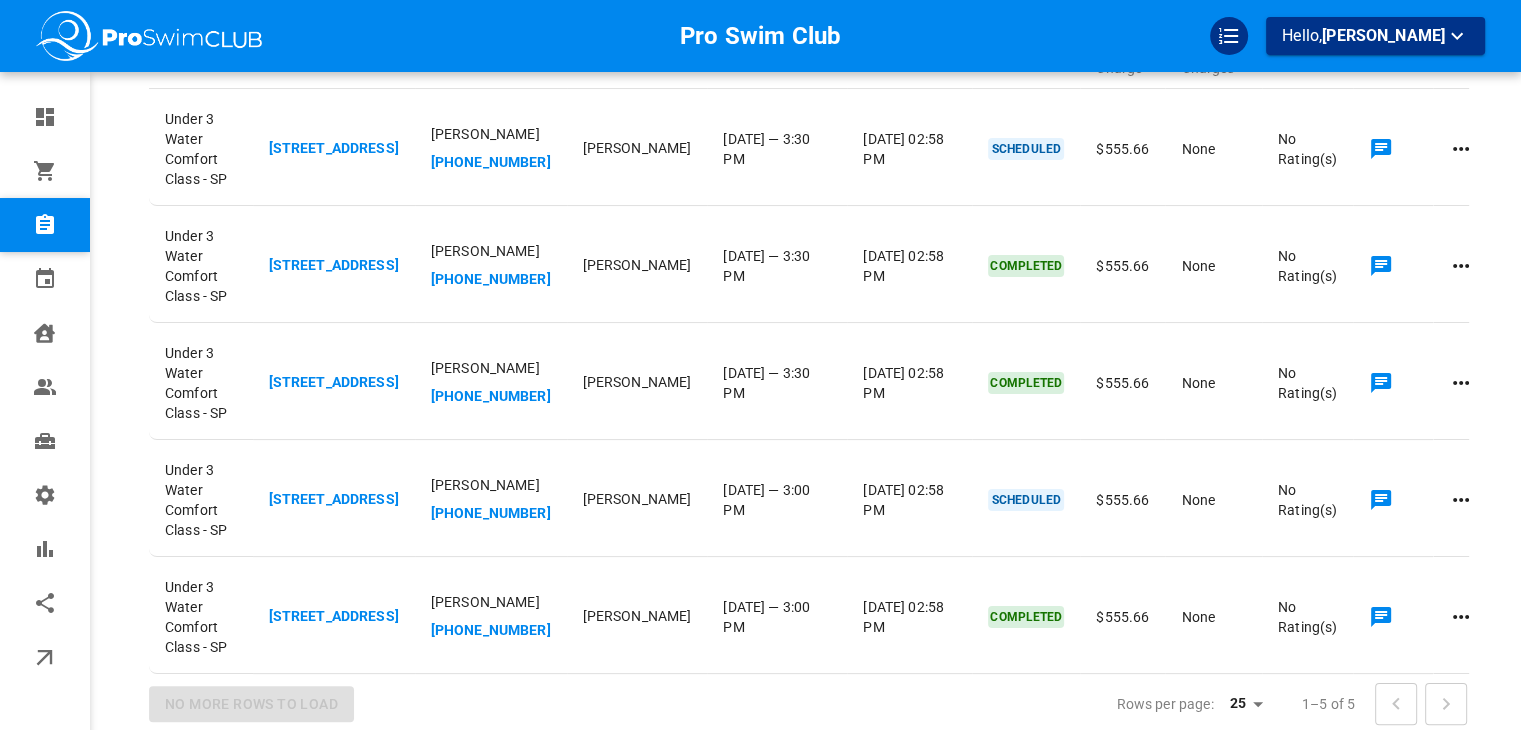 scroll, scrollTop: 200, scrollLeft: 0, axis: vertical 